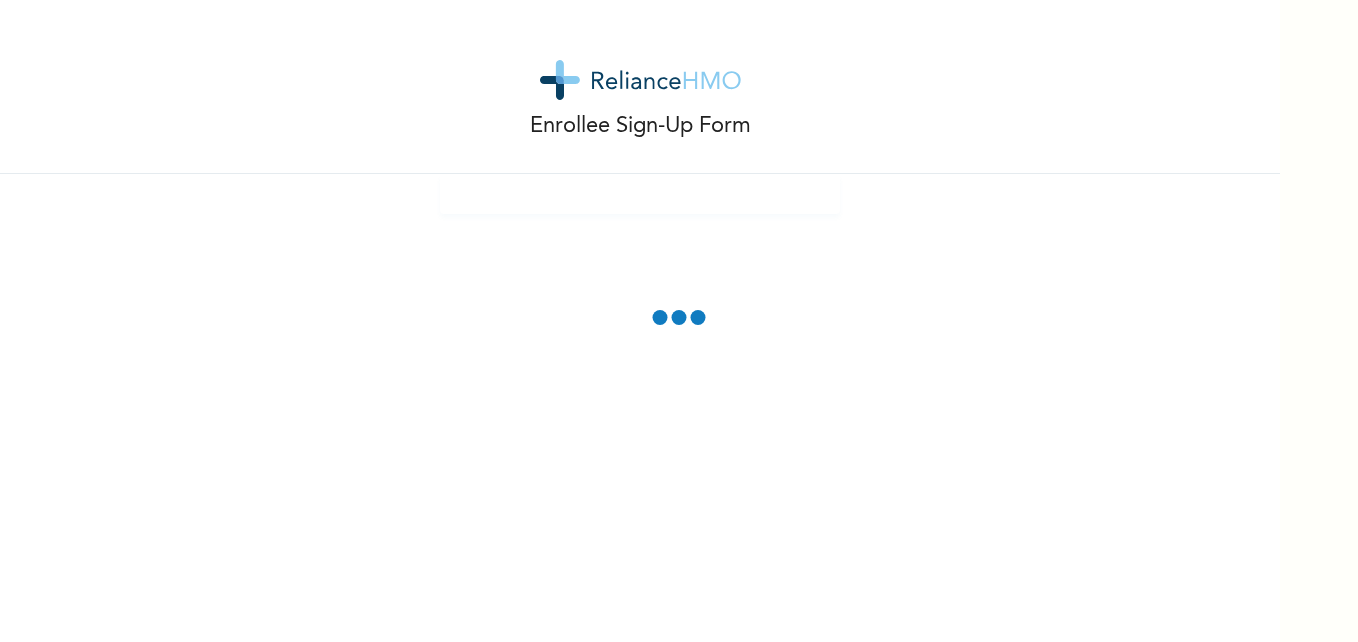 scroll, scrollTop: 0, scrollLeft: 0, axis: both 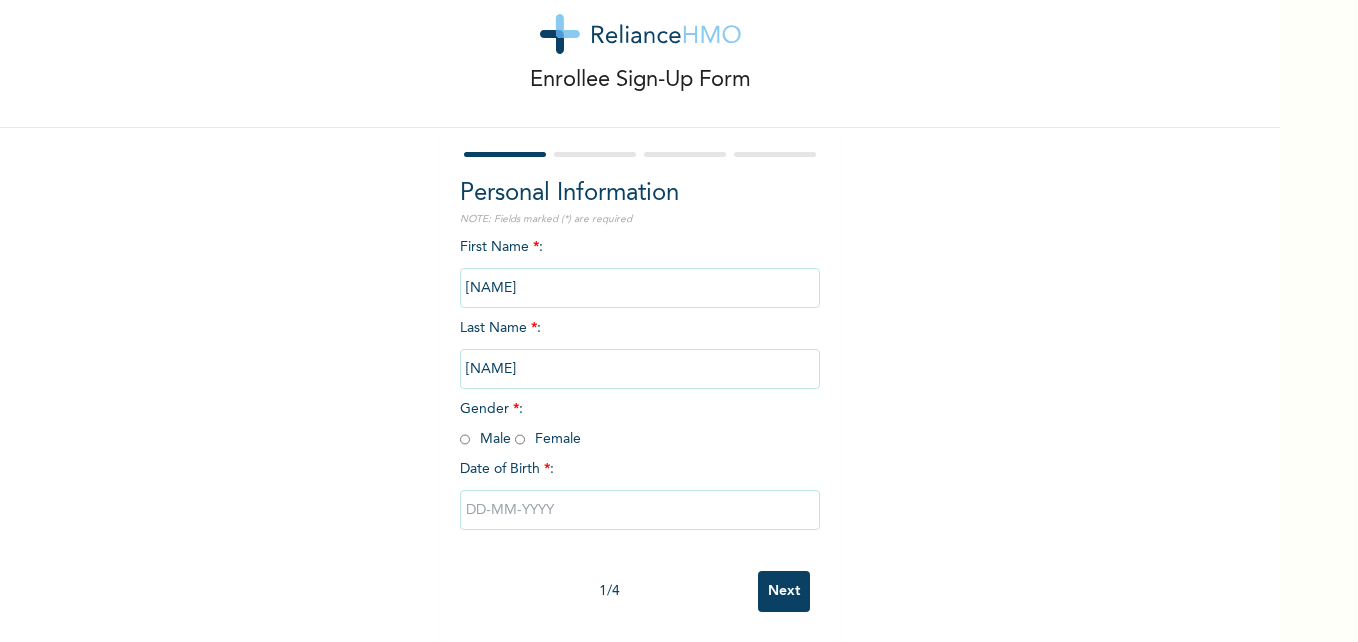 click at bounding box center (465, 439) 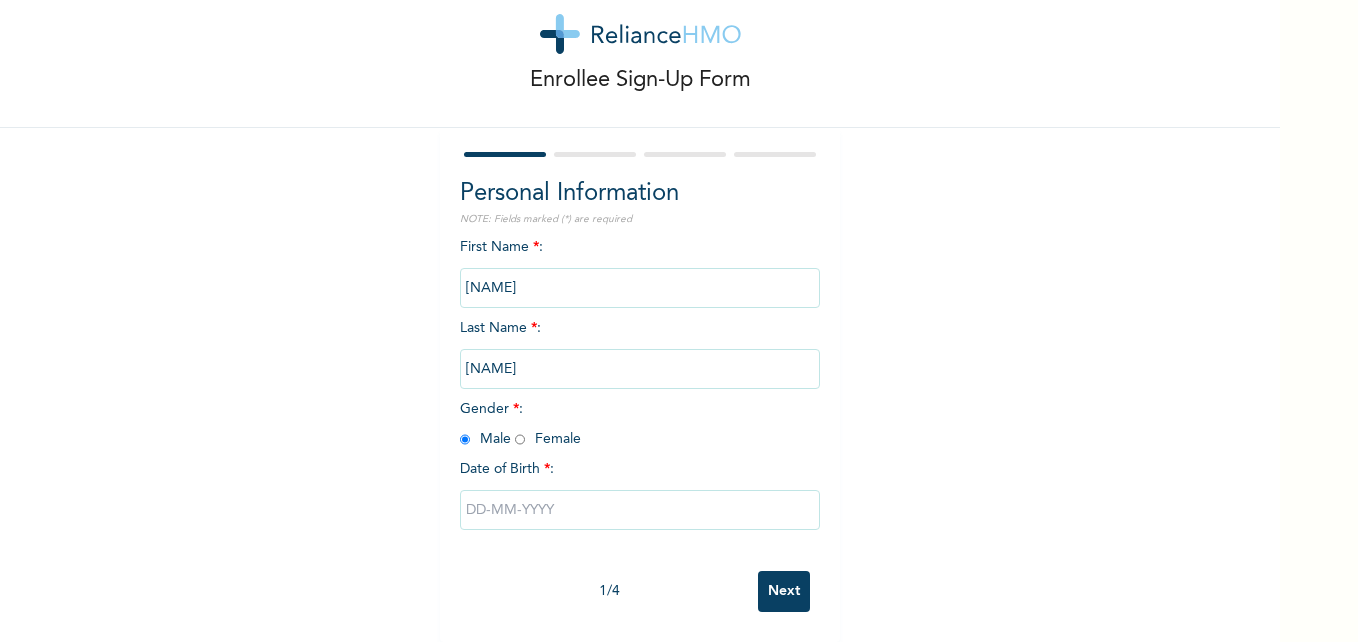 radio on "true" 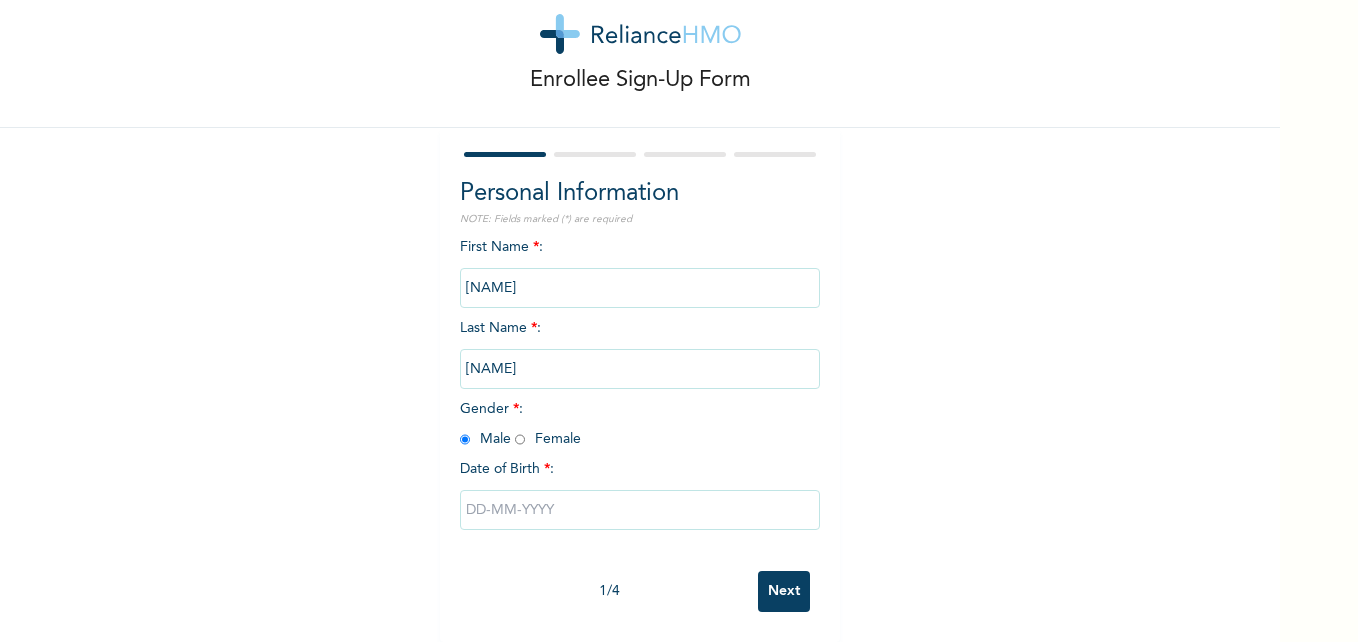 click at bounding box center (640, 510) 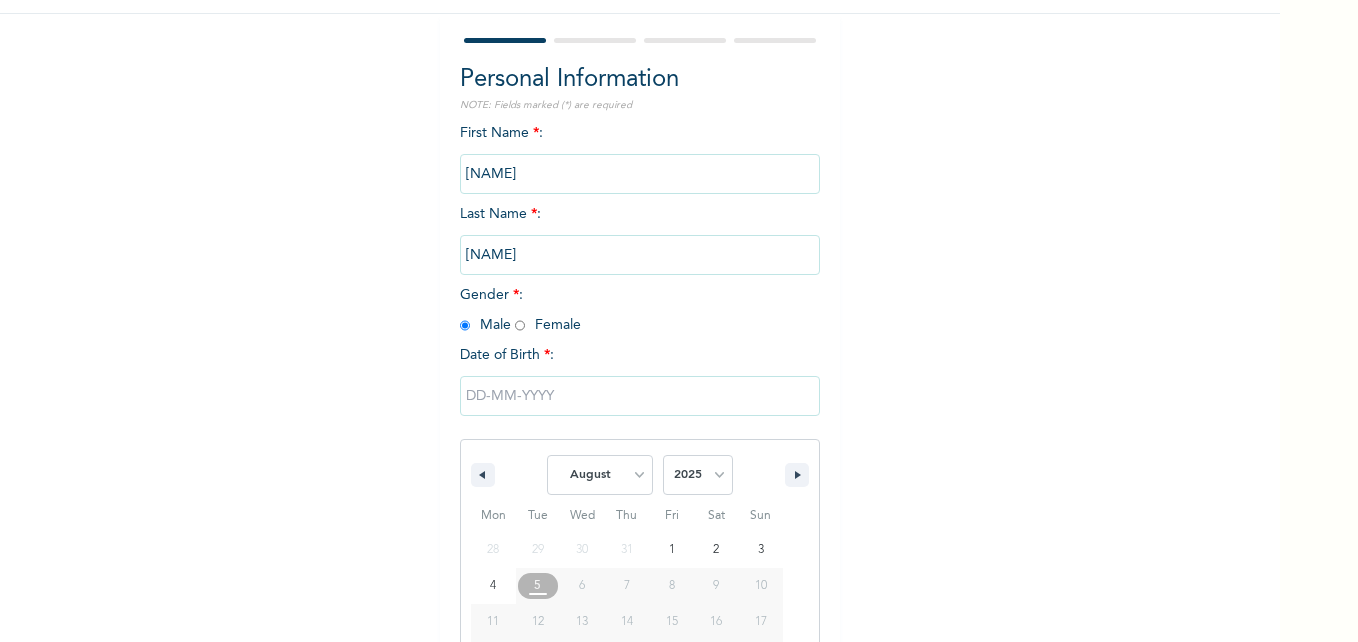 scroll, scrollTop: 267, scrollLeft: 0, axis: vertical 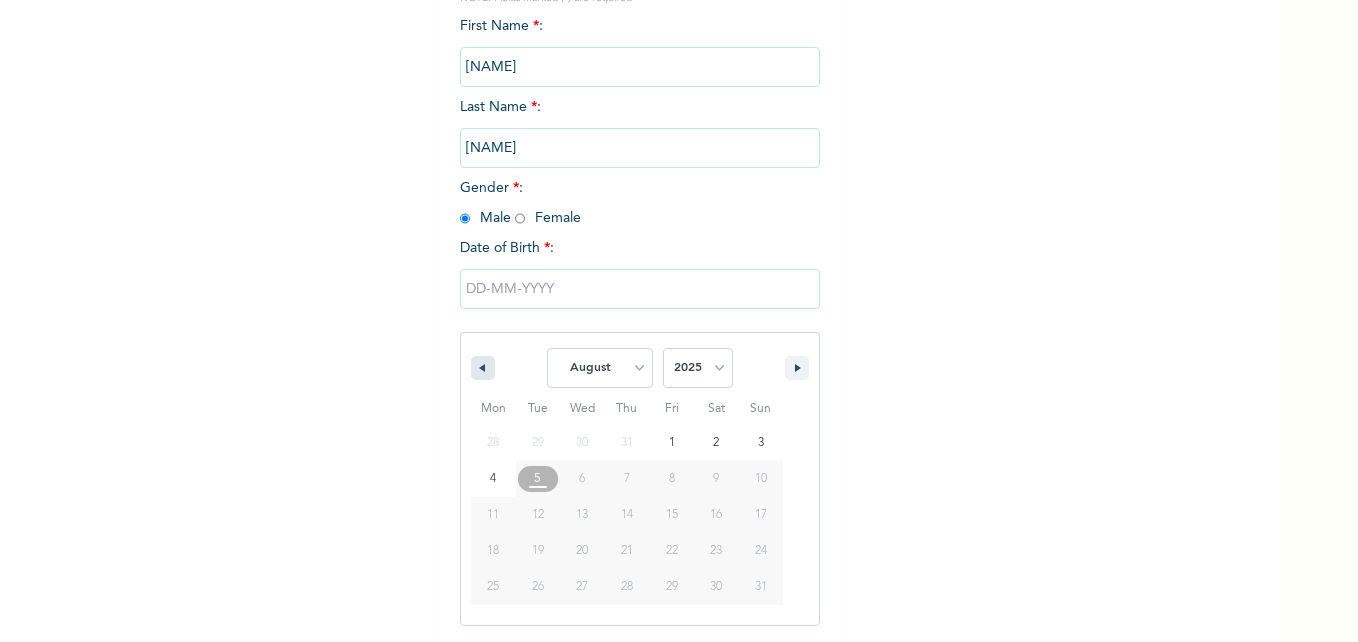 click at bounding box center (480, 368) 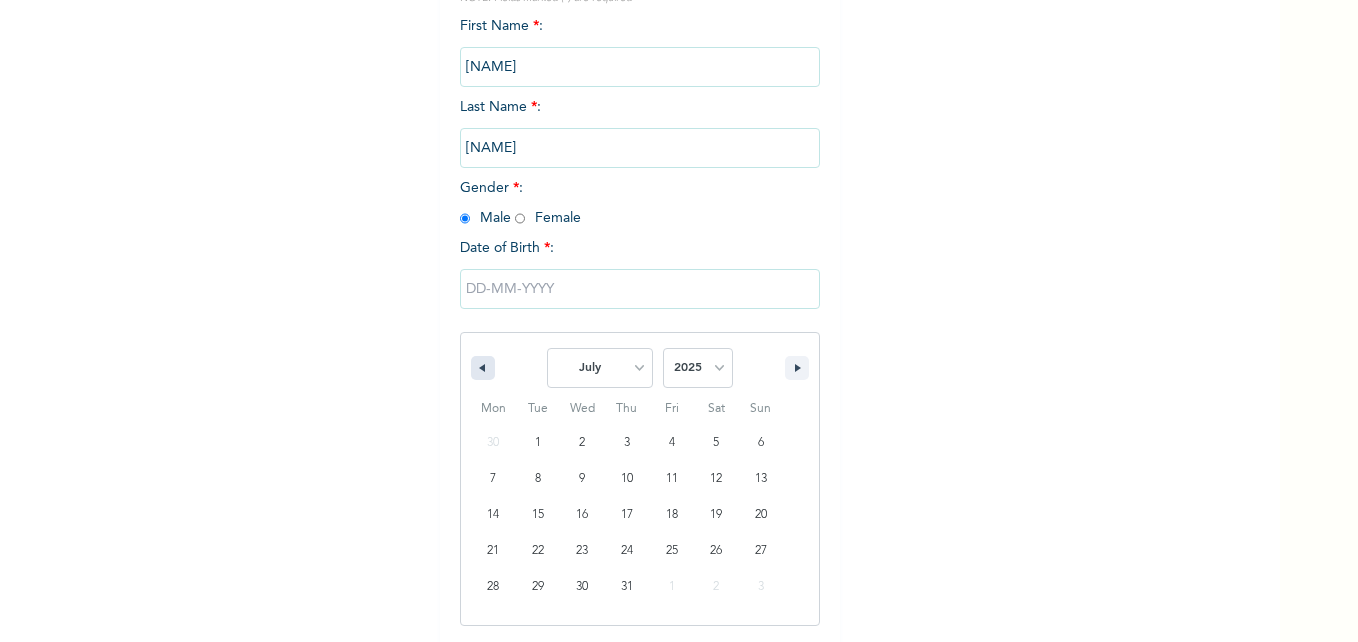 click at bounding box center [480, 368] 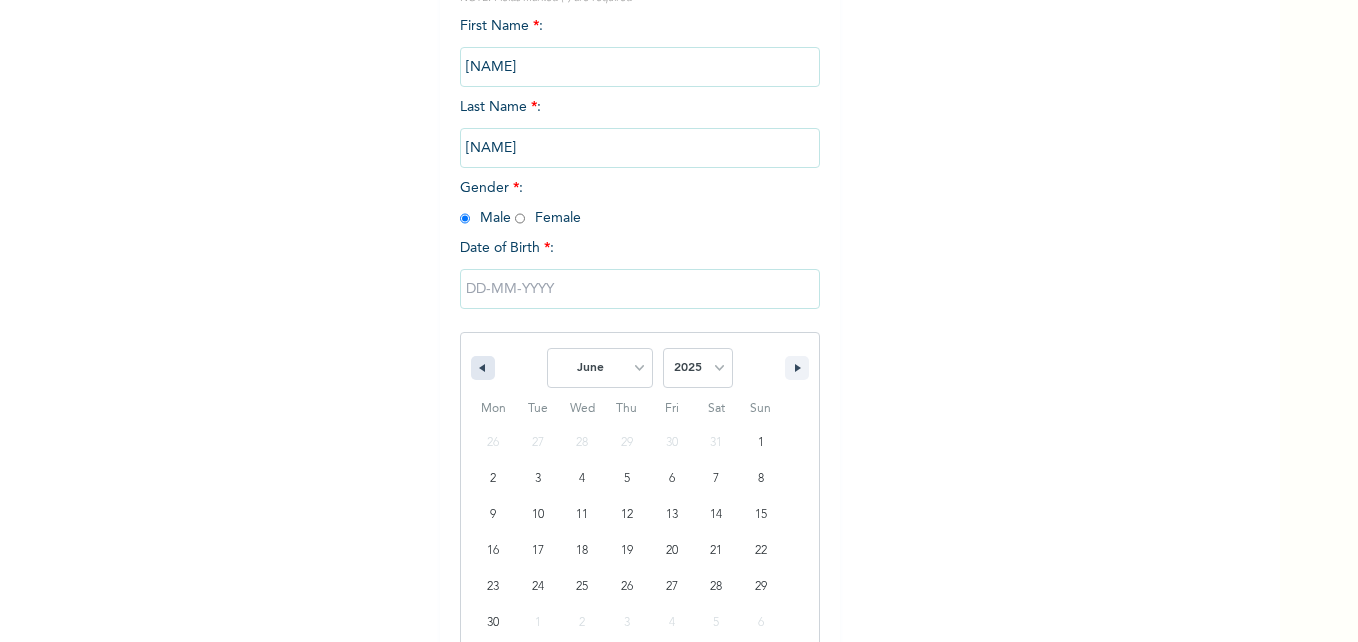 click at bounding box center (480, 368) 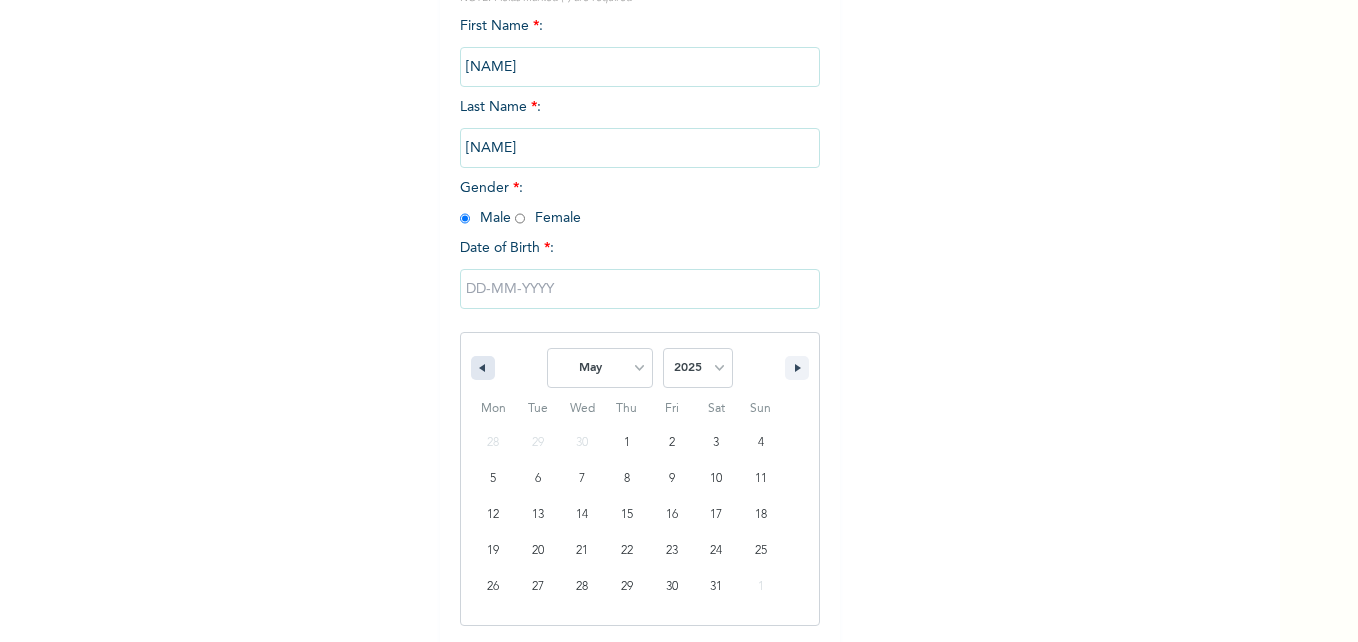 click at bounding box center [480, 368] 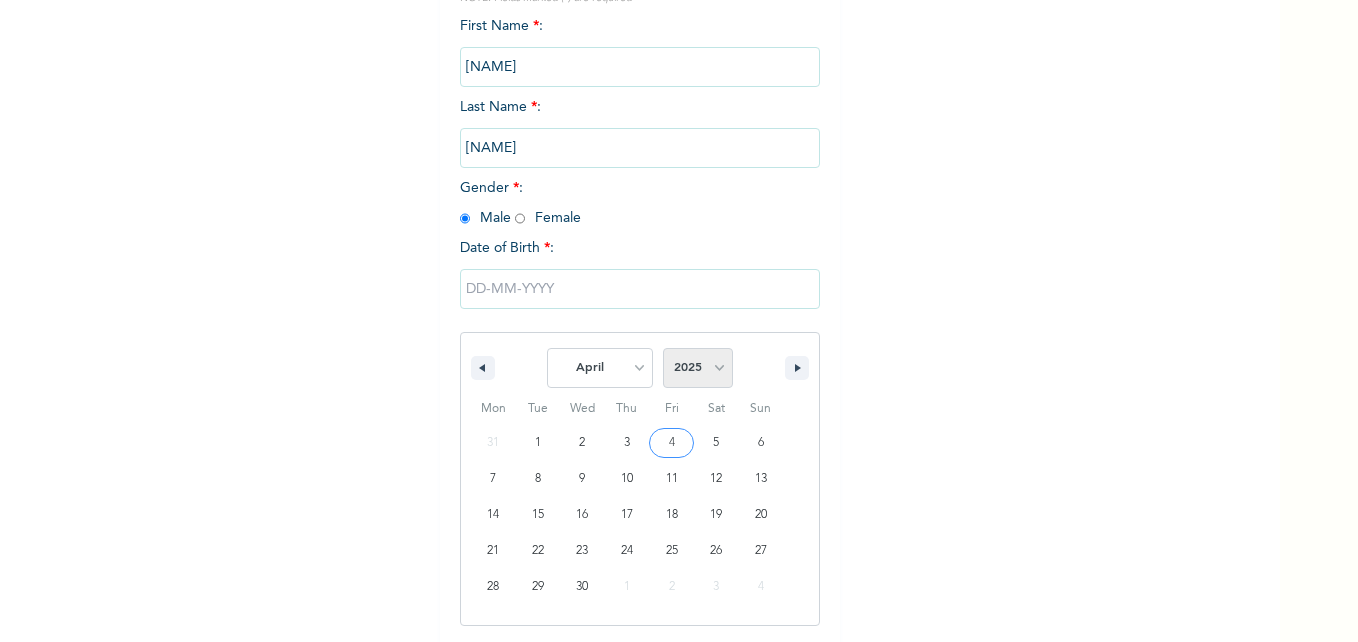 click on "2025 2024 2023 2022 2021 2020 2019 2018 2017 2016 2015 2014 2013 2012 2011 2010 2009 2008 2007 2006 2005 2004 2003 2002 2001 2000 1999 1998 1997 1996 1995 1994 1993 1992 1991 1990 1989 1988 1987 1986 1985 1984 1983 1982 1981 1980 1979 1978 1977 1976 1975 1974 1973 1972 1971 1970 1969 1968 1967 1966 1965 1964 1963 1962 1961 1960" at bounding box center [698, 368] 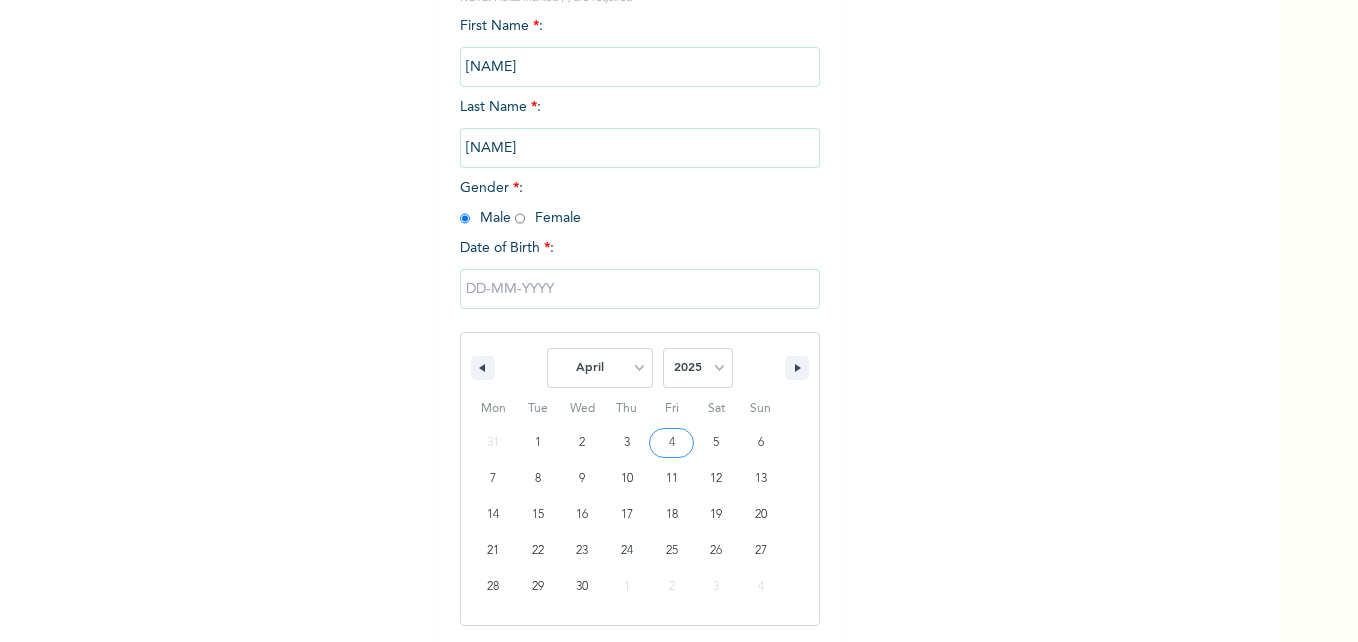 select on "1977" 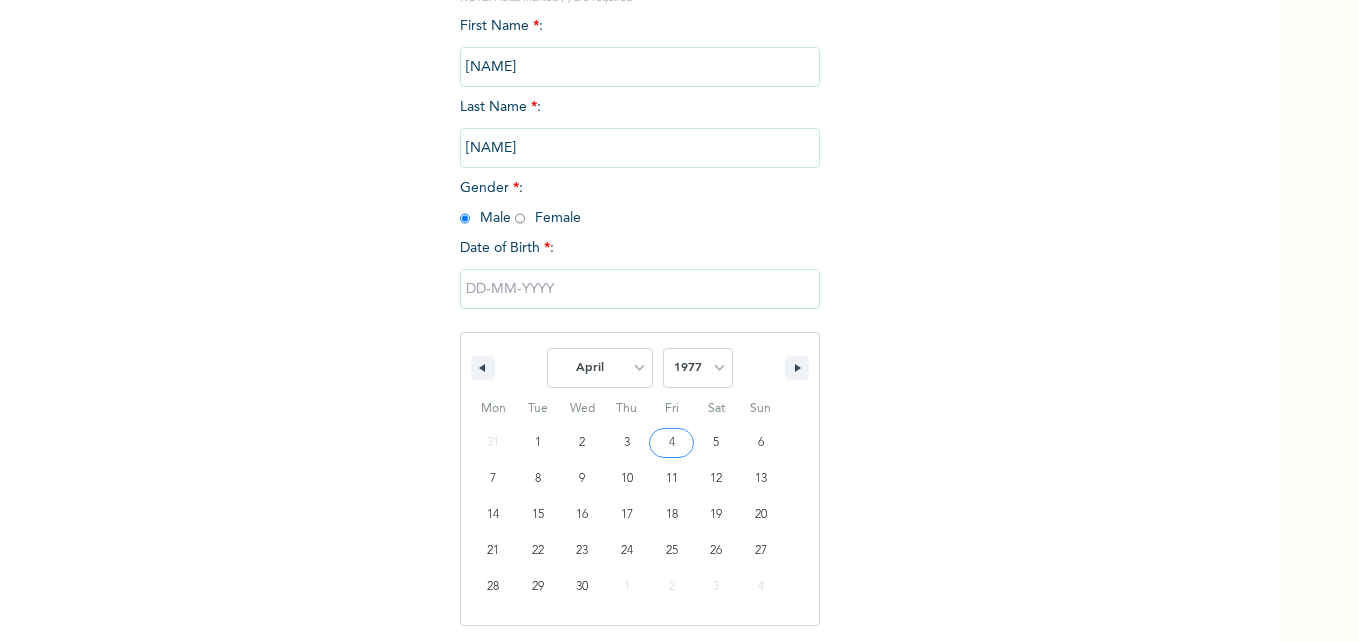 click on "2025 2024 2023 2022 2021 2020 2019 2018 2017 2016 2015 2014 2013 2012 2011 2010 2009 2008 2007 2006 2005 2004 2003 2002 2001 2000 1999 1998 1997 1996 1995 1994 1993 1992 1991 1990 1989 1988 1987 1986 1985 1984 1983 1982 1981 1980 1979 1978 1977 1976 1975 1974 1973 1972 1971 1970 1969 1968 1967 1966 1965 1964 1963 1962 1961 1960" at bounding box center (698, 368) 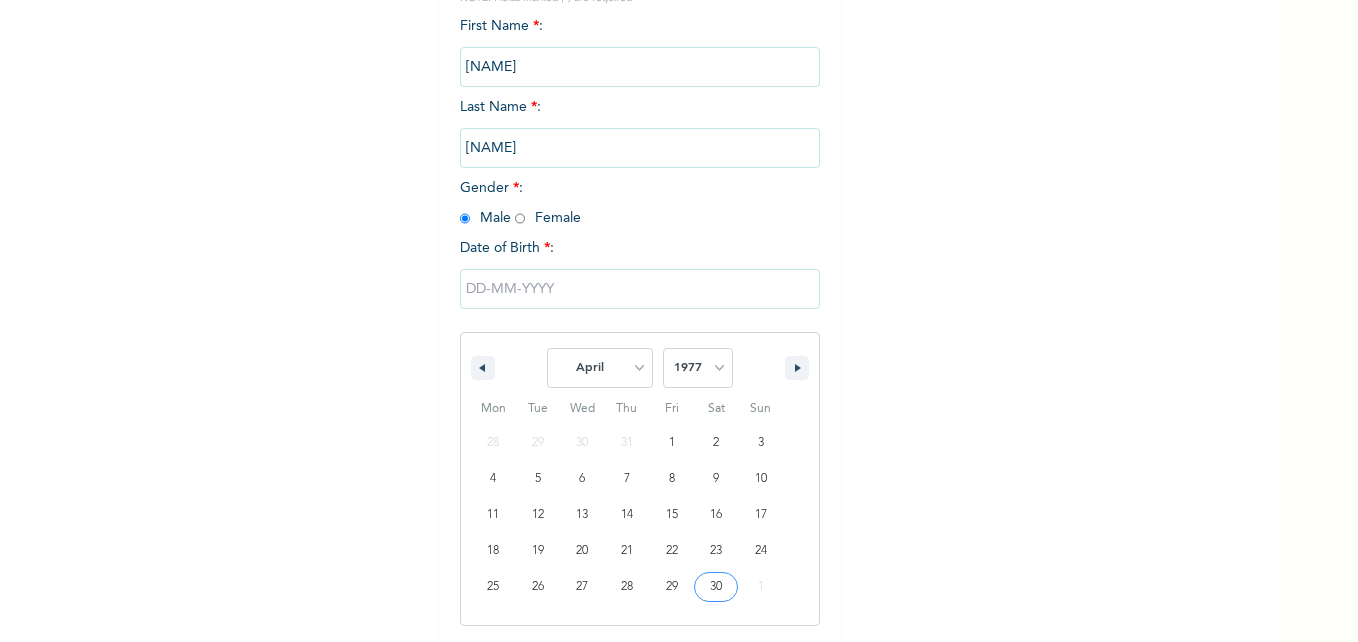 type on "[DATE]" 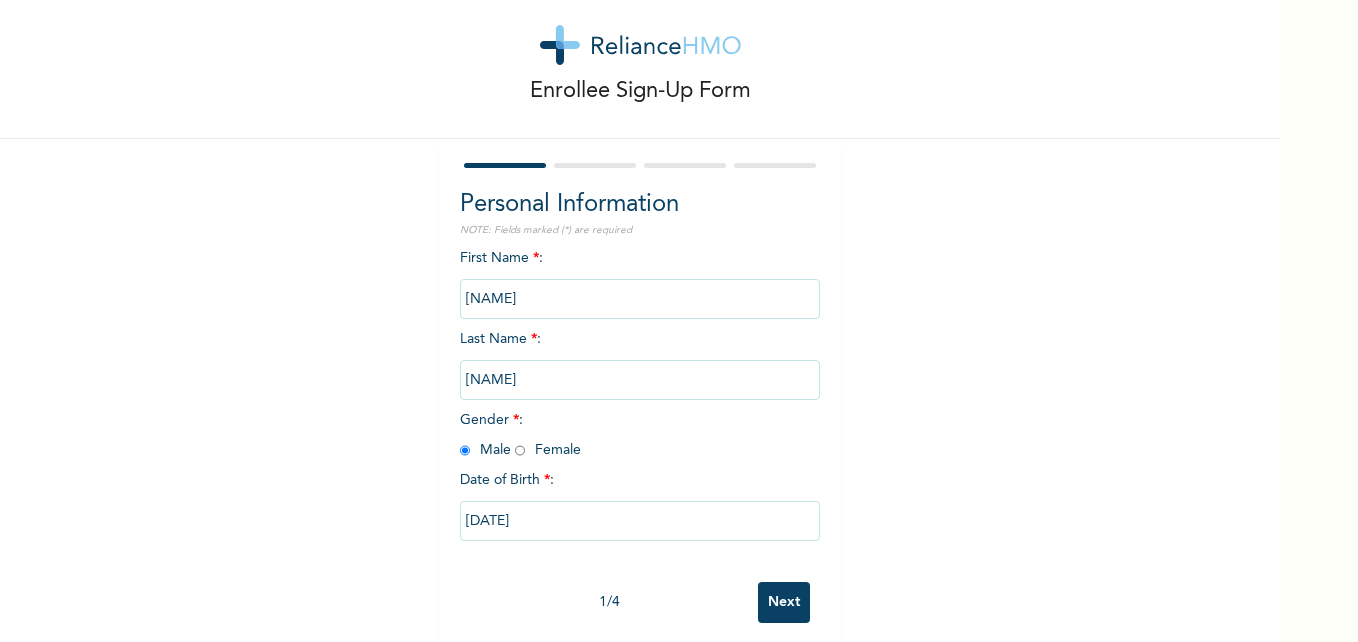 scroll, scrollTop: 61, scrollLeft: 0, axis: vertical 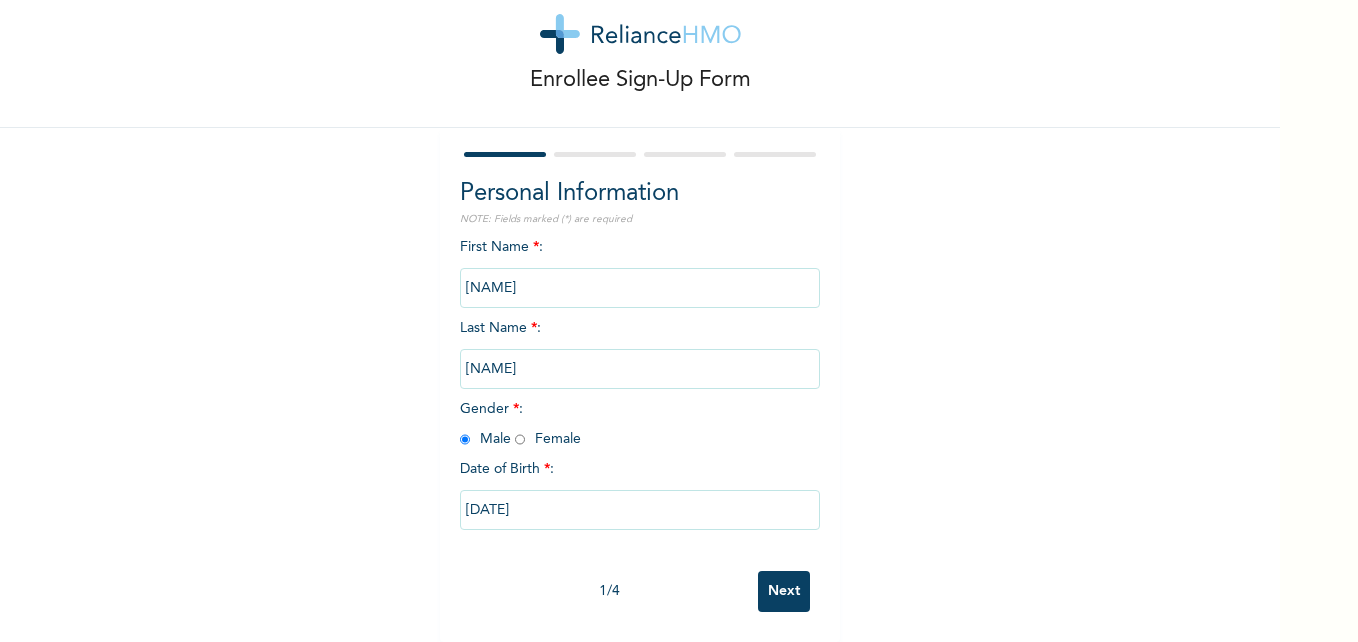 click on "Next" at bounding box center (784, 591) 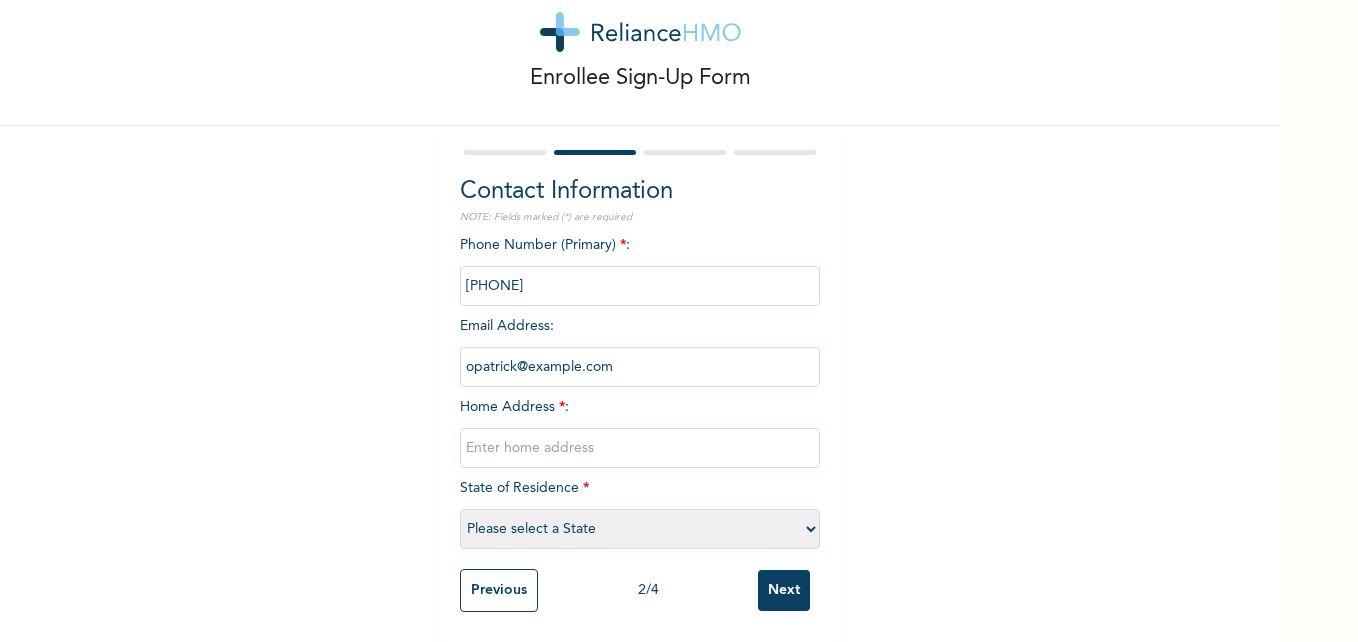 click at bounding box center [640, 448] 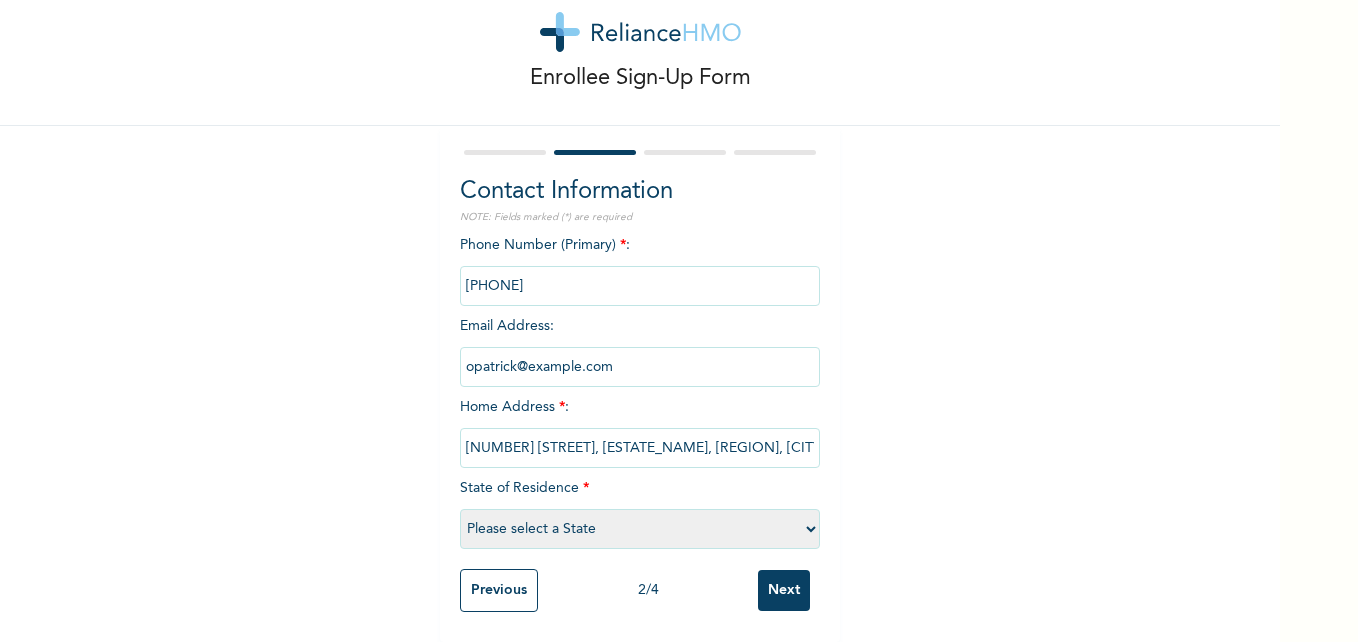 type on "[NUMBER] [STREET], [ESTATE_NAME], [REGION], [CITY]" 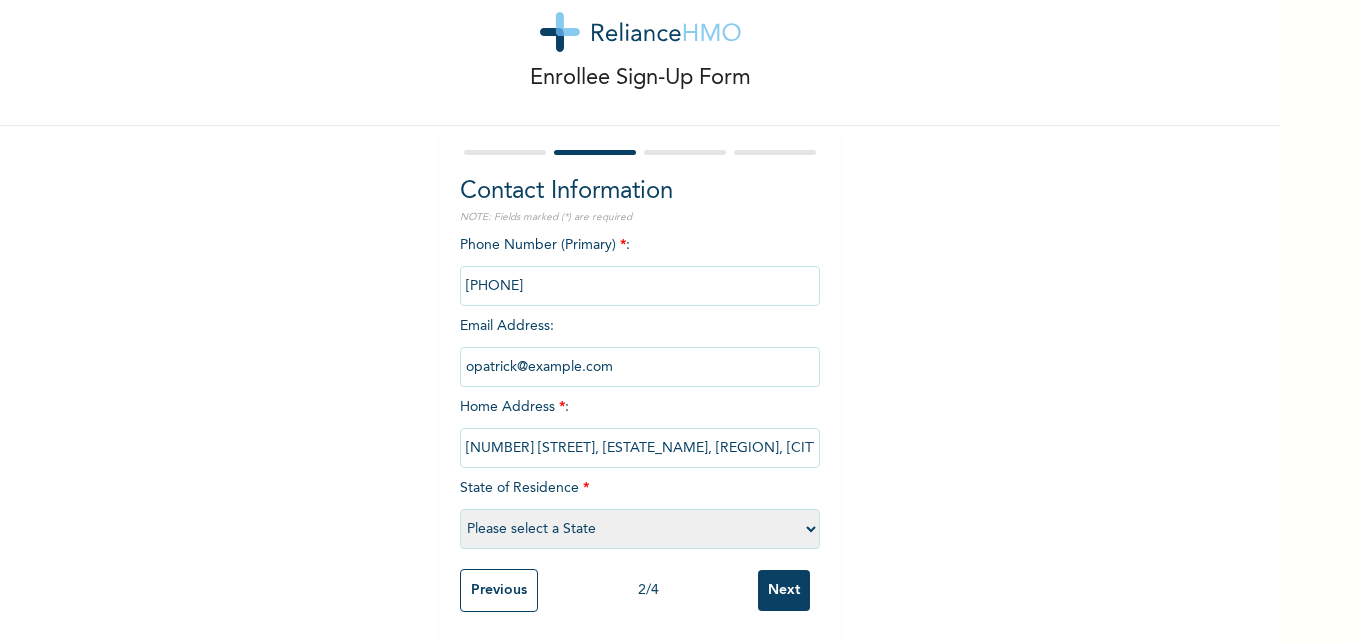 click on "Please select a State Abia Abuja (FCT) Adamawa Akwa Ibom Anambra Bauchi Bayelsa Benue Borno Cross River Delta Ebonyi Edo Ekiti Enugu Gombe Imo Jigawa Kaduna Kano Katsina Kebbi Kogi Kwara Lagos Nasarawa Niger Ogun Ondo Osun Oyo Plateau Rivers Sokoto Taraba Yobe Zamfara" at bounding box center (640, 529) 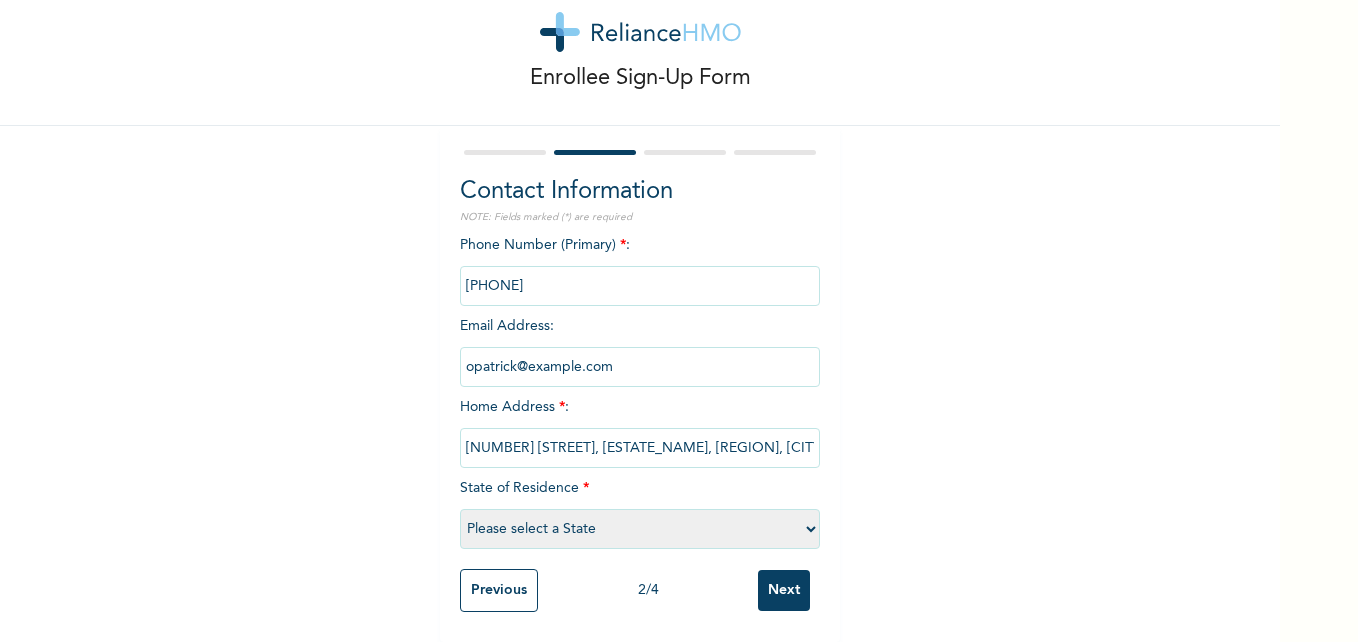 select on "15" 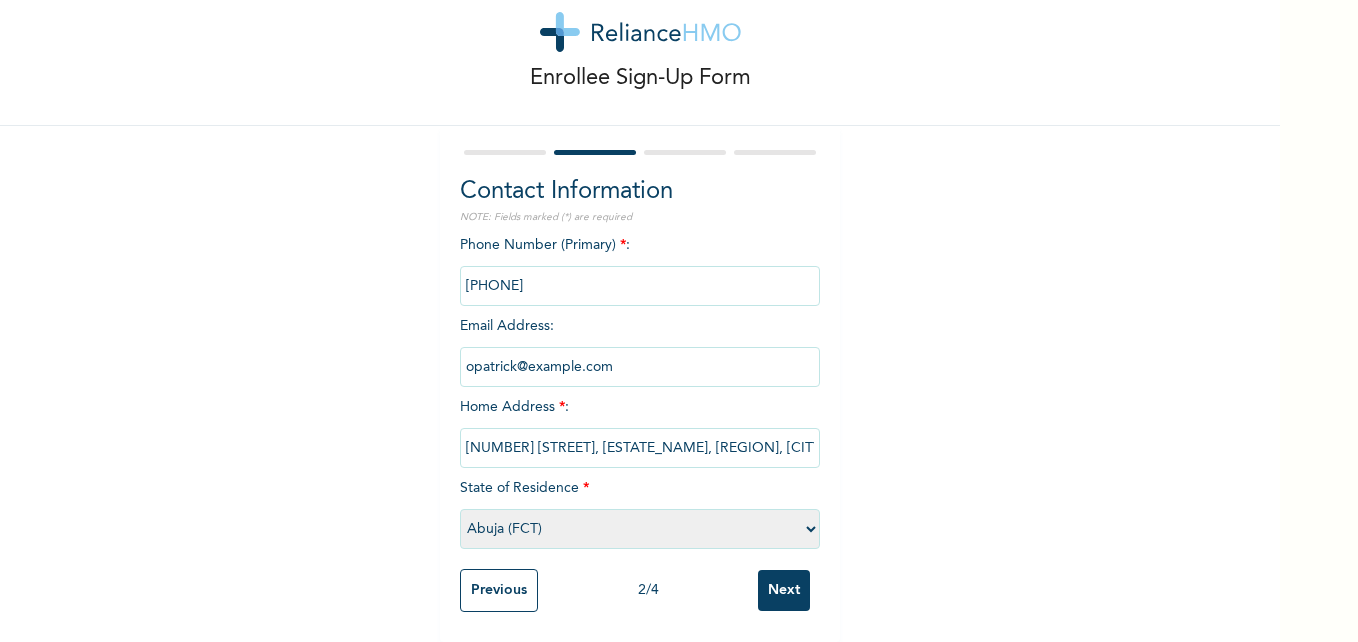 click on "Please select a State Abia Abuja (FCT) Adamawa Akwa Ibom Anambra Bauchi Bayelsa Benue Borno Cross River Delta Ebonyi Edo Ekiti Enugu Gombe Imo Jigawa Kaduna Kano Katsina Kebbi Kogi Kwara Lagos Nasarawa Niger Ogun Ondo Osun Oyo Plateau Rivers Sokoto Taraba Yobe Zamfara" at bounding box center [640, 529] 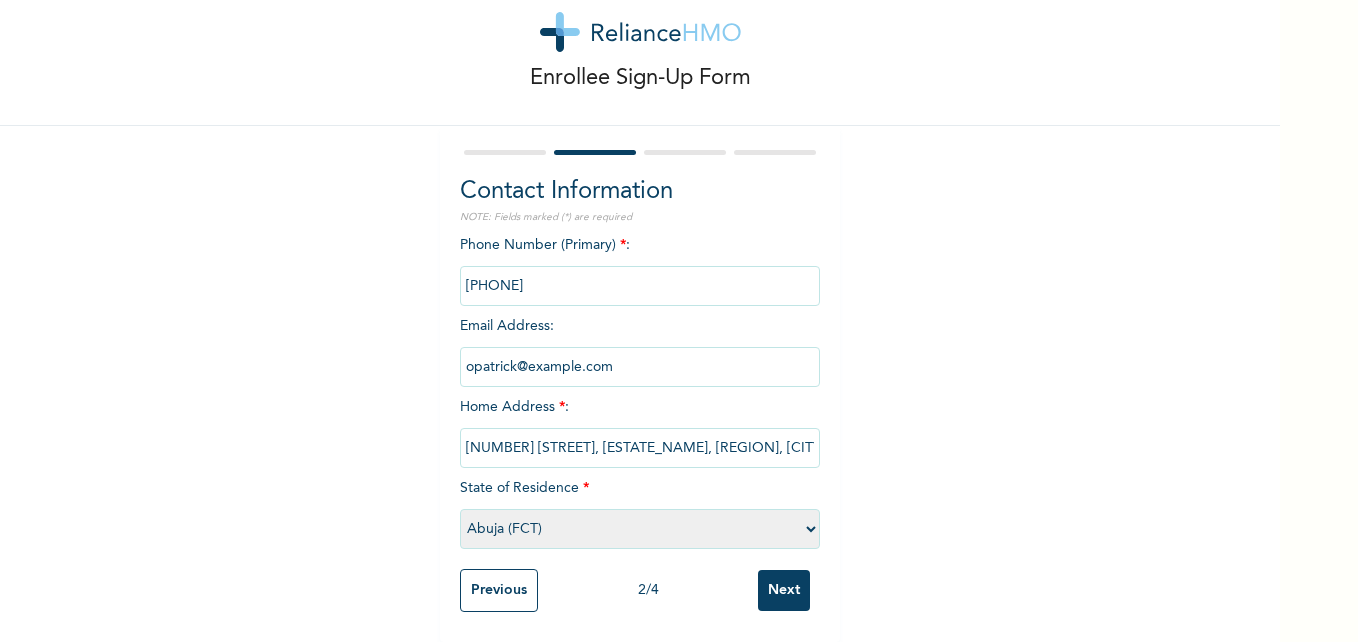 click on "Next" at bounding box center (784, 590) 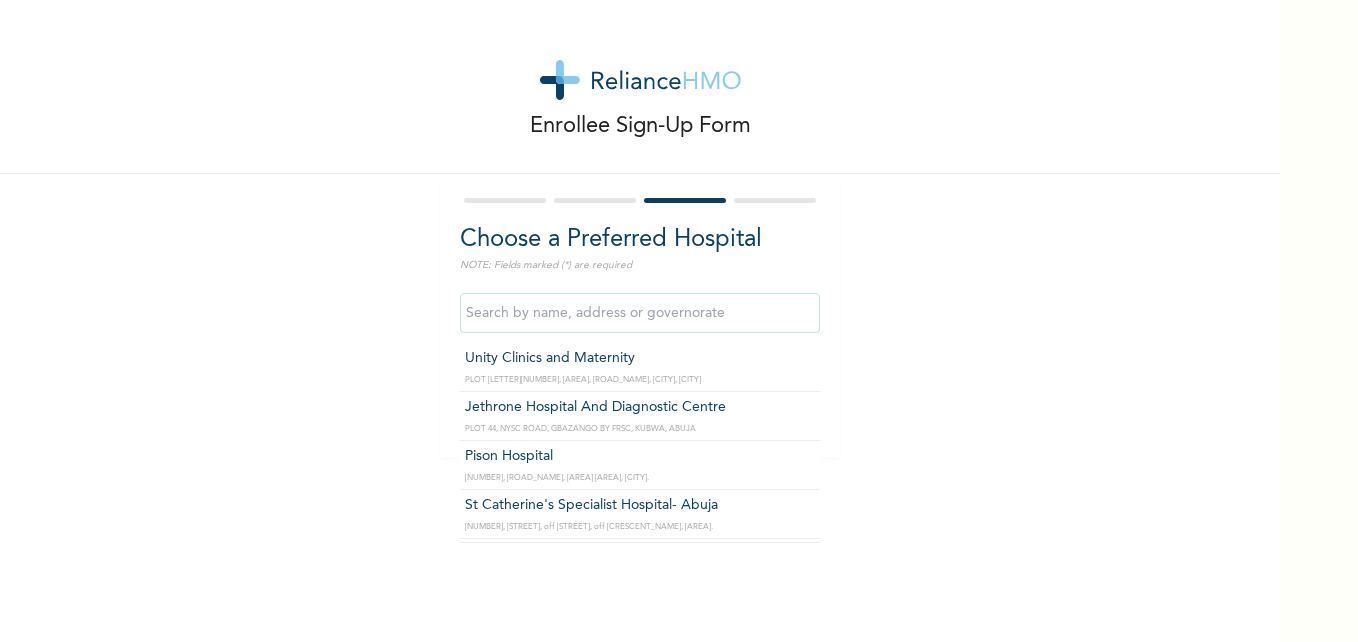 click at bounding box center (640, 313) 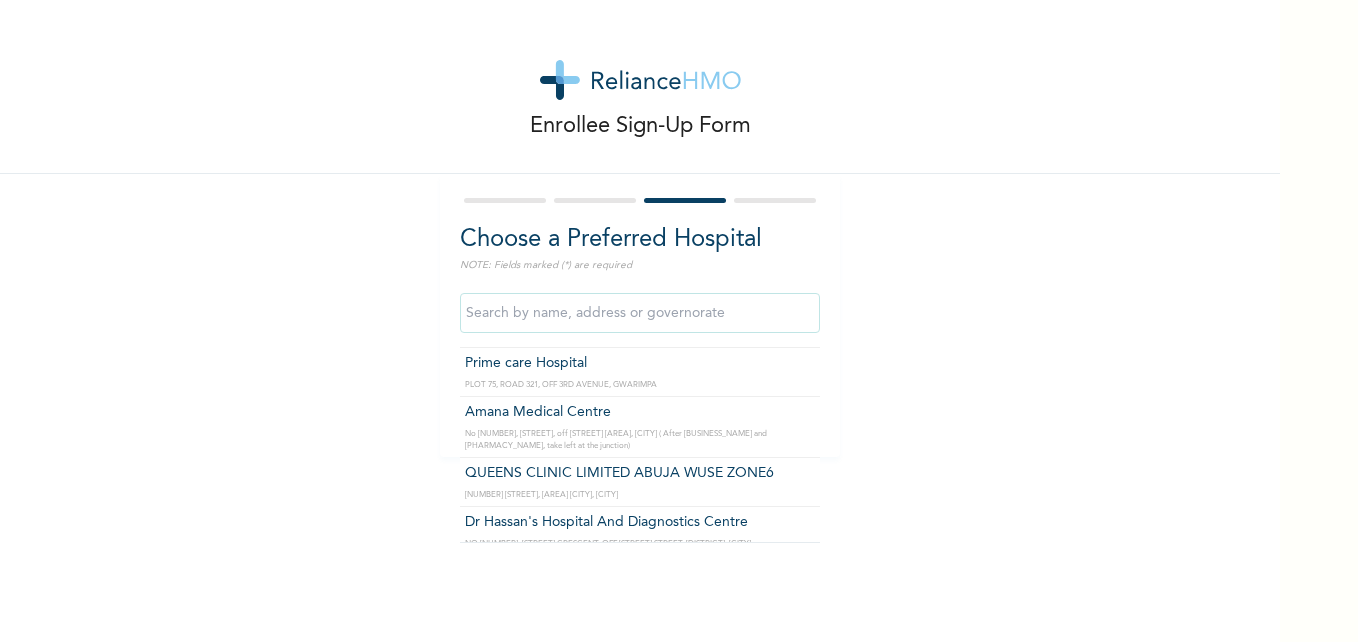 scroll, scrollTop: 280, scrollLeft: 0, axis: vertical 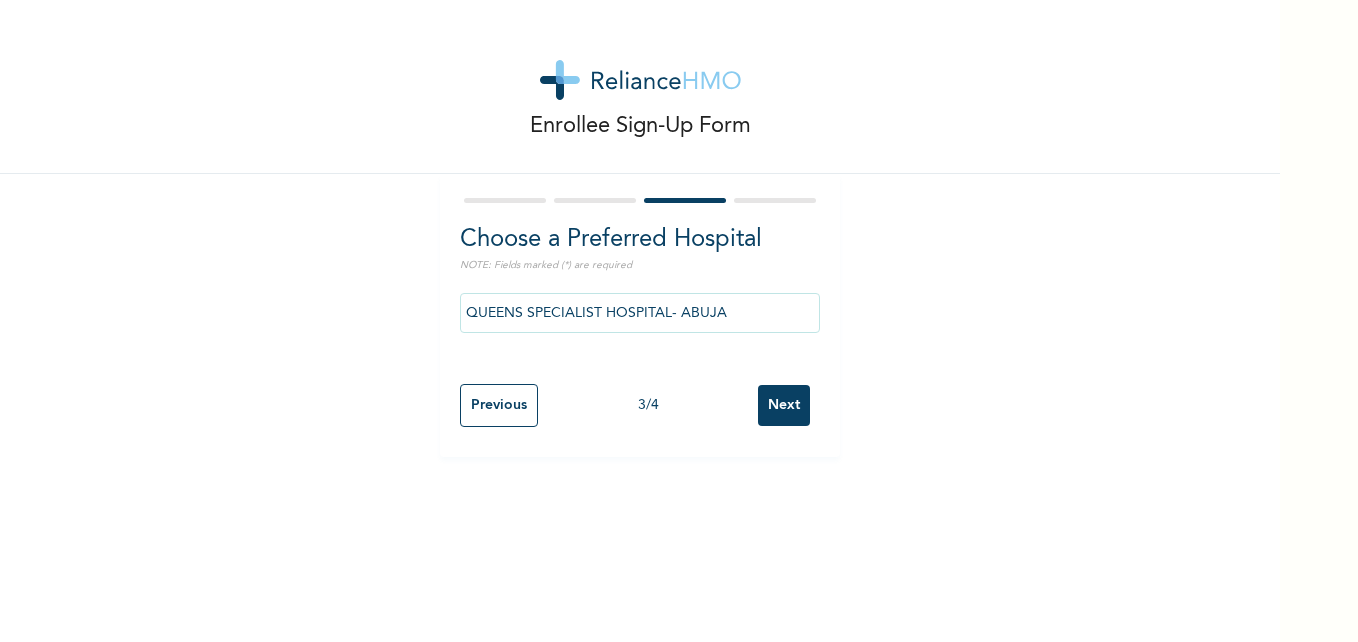 type on "QUEENS SPECIALIST HOSPITAL- ABUJA" 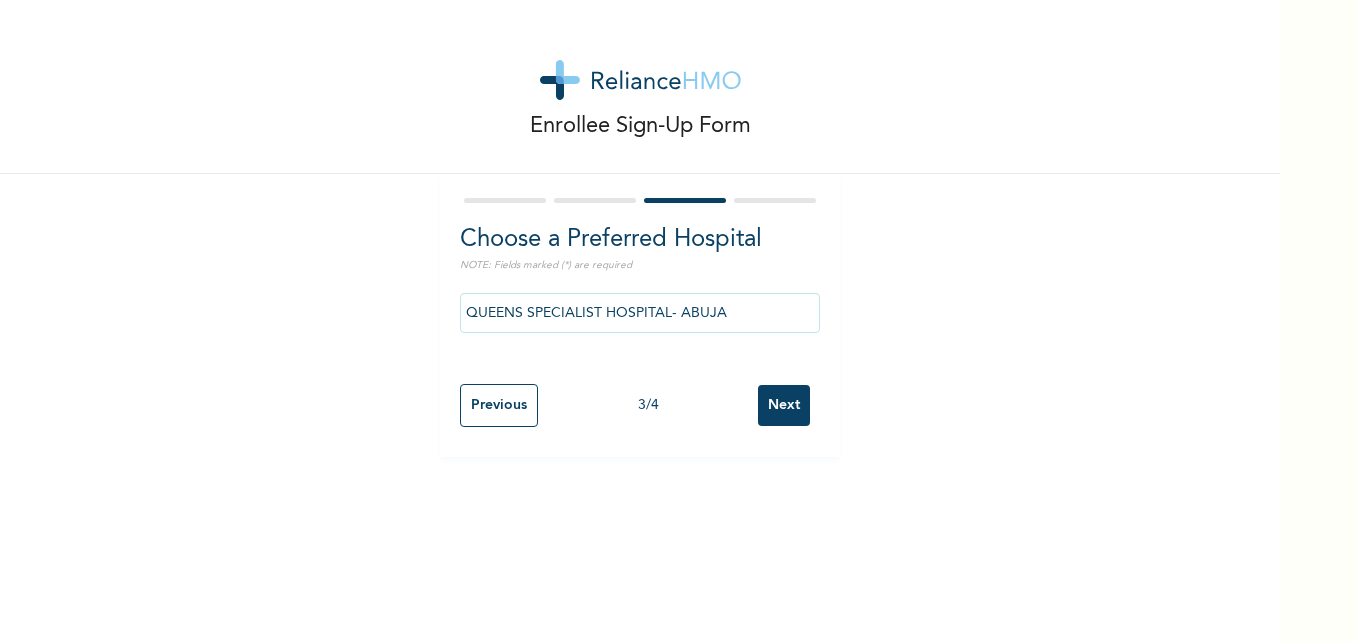 click on "Next" at bounding box center [784, 405] 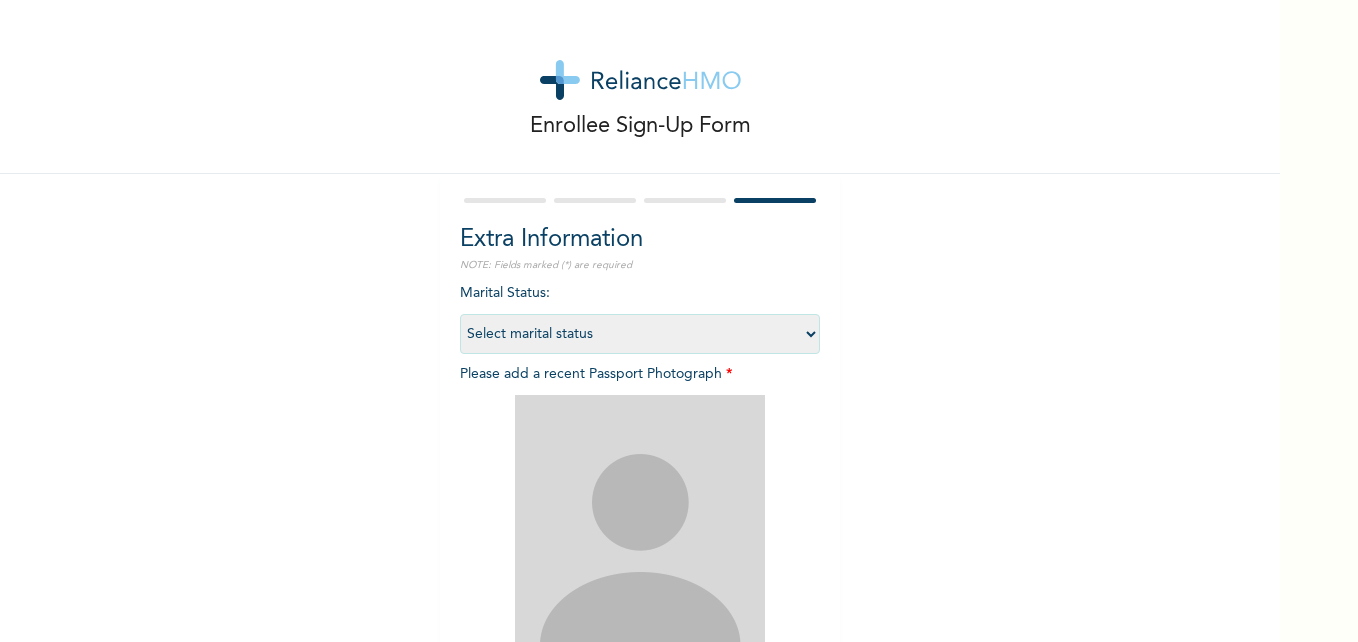 click on "Select marital status Single Married Divorced Widow/Widower" at bounding box center (640, 334) 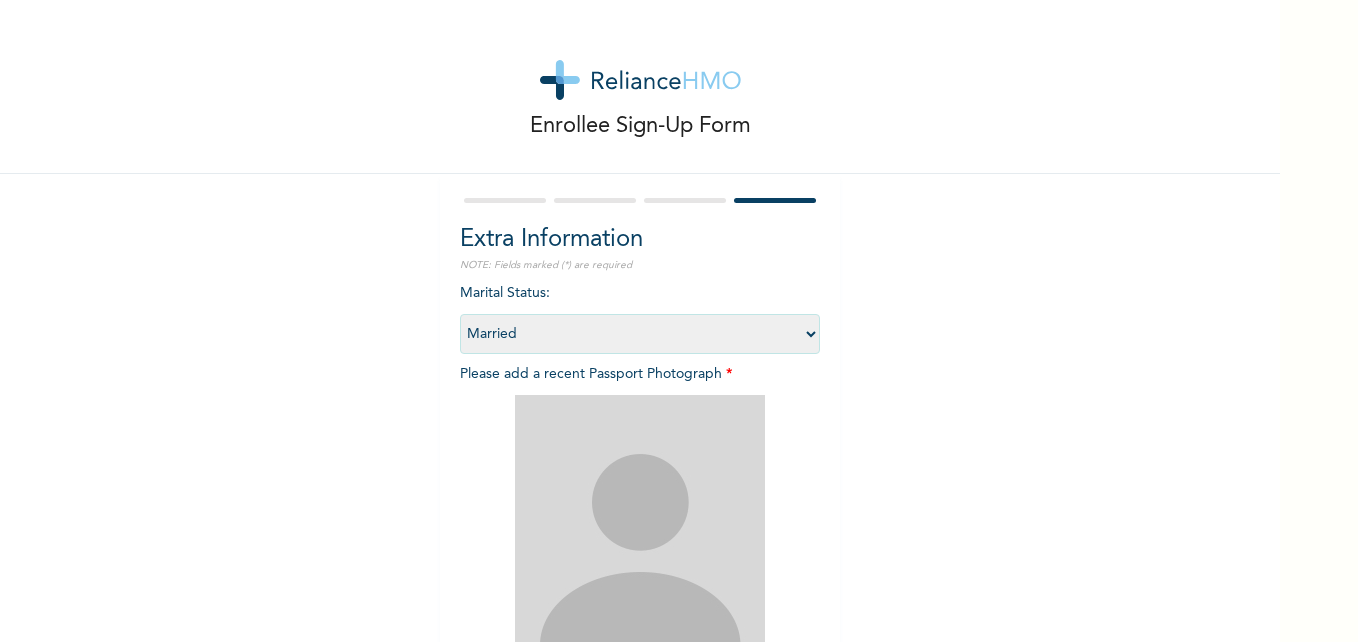 click on "Select marital status Single Married Divorced Widow/Widower" at bounding box center (640, 334) 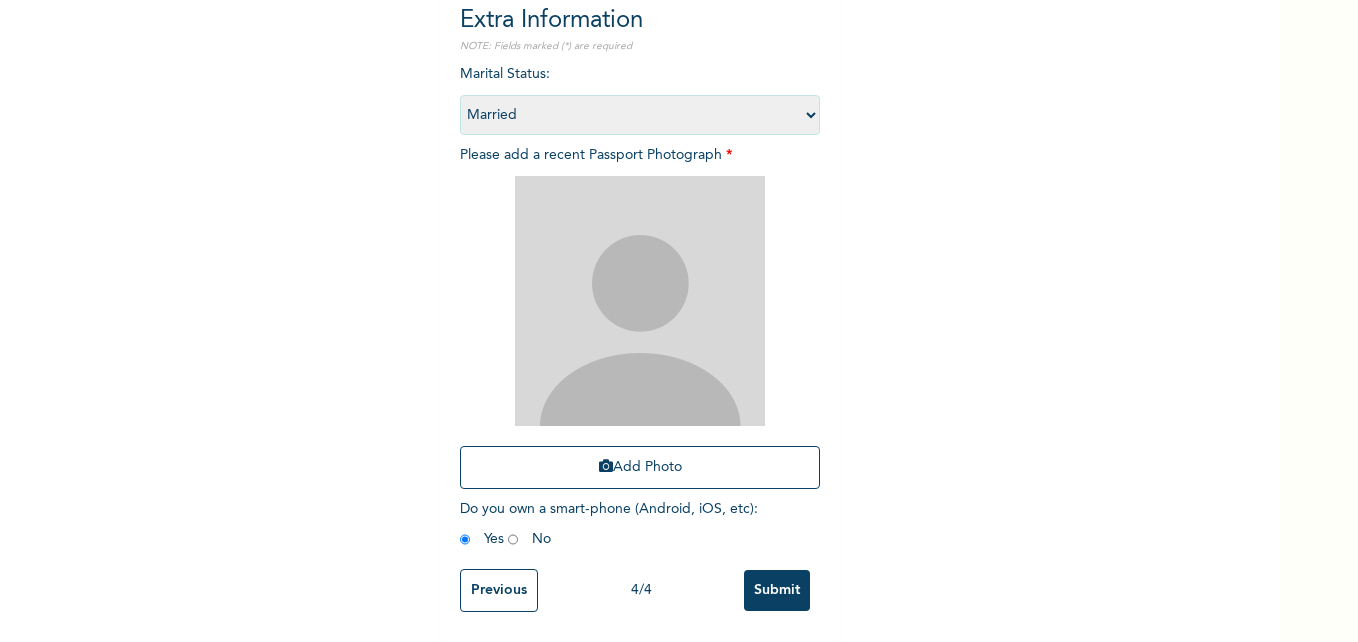 scroll, scrollTop: 234, scrollLeft: 0, axis: vertical 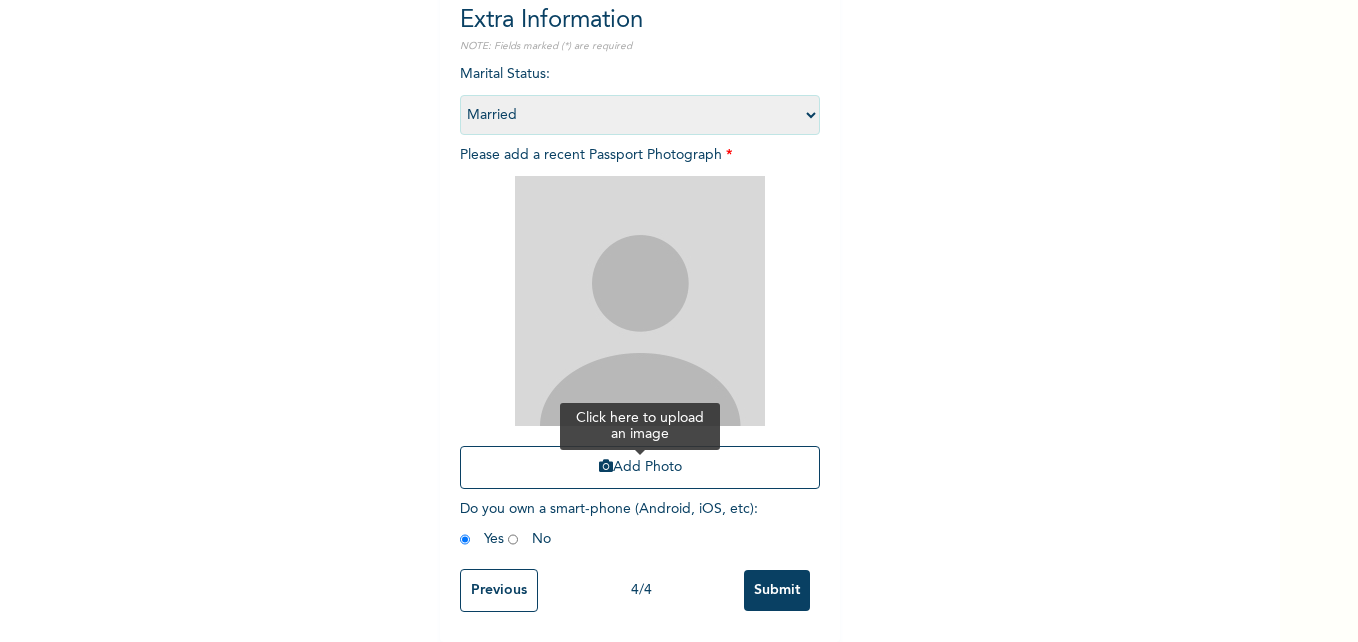 click on "Add Photo" at bounding box center [640, 467] 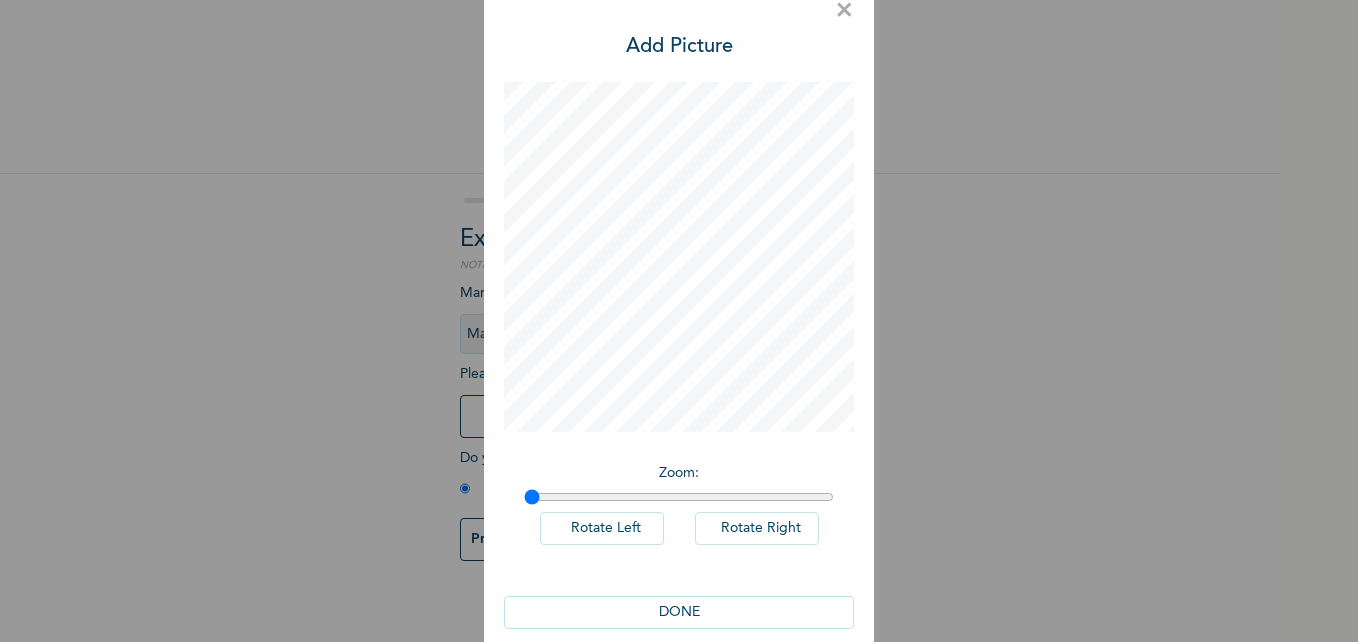 scroll, scrollTop: 56, scrollLeft: 0, axis: vertical 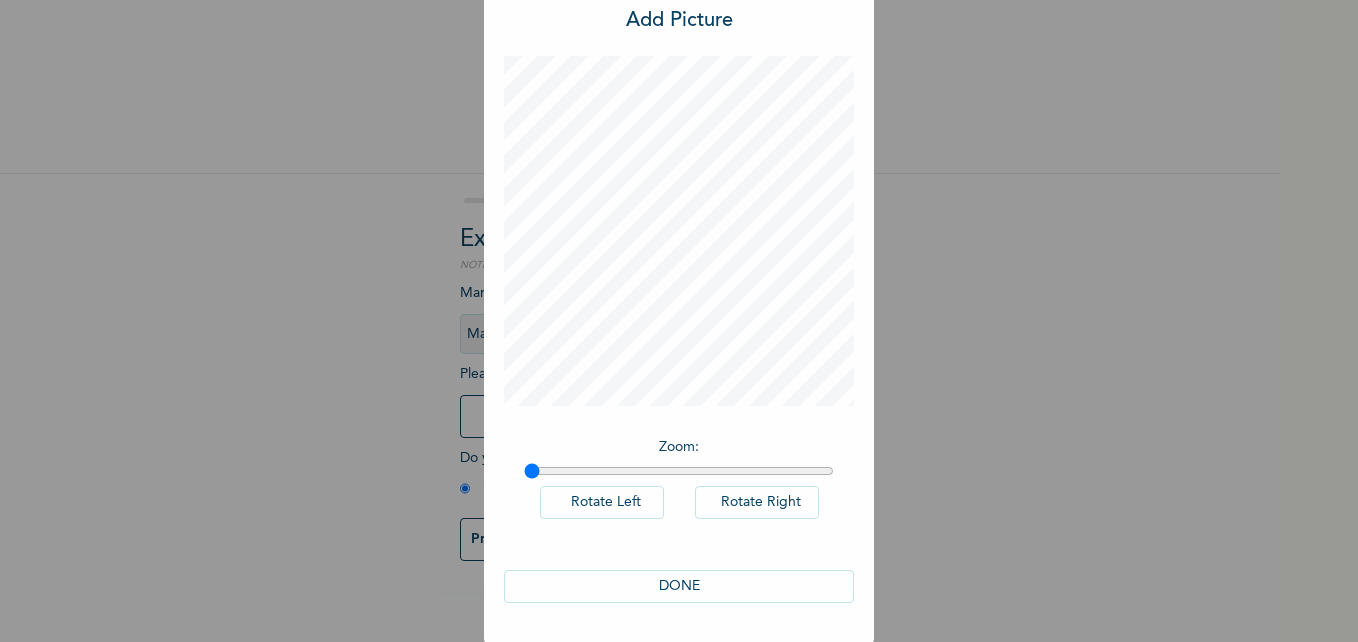 click on "DONE" at bounding box center (679, 586) 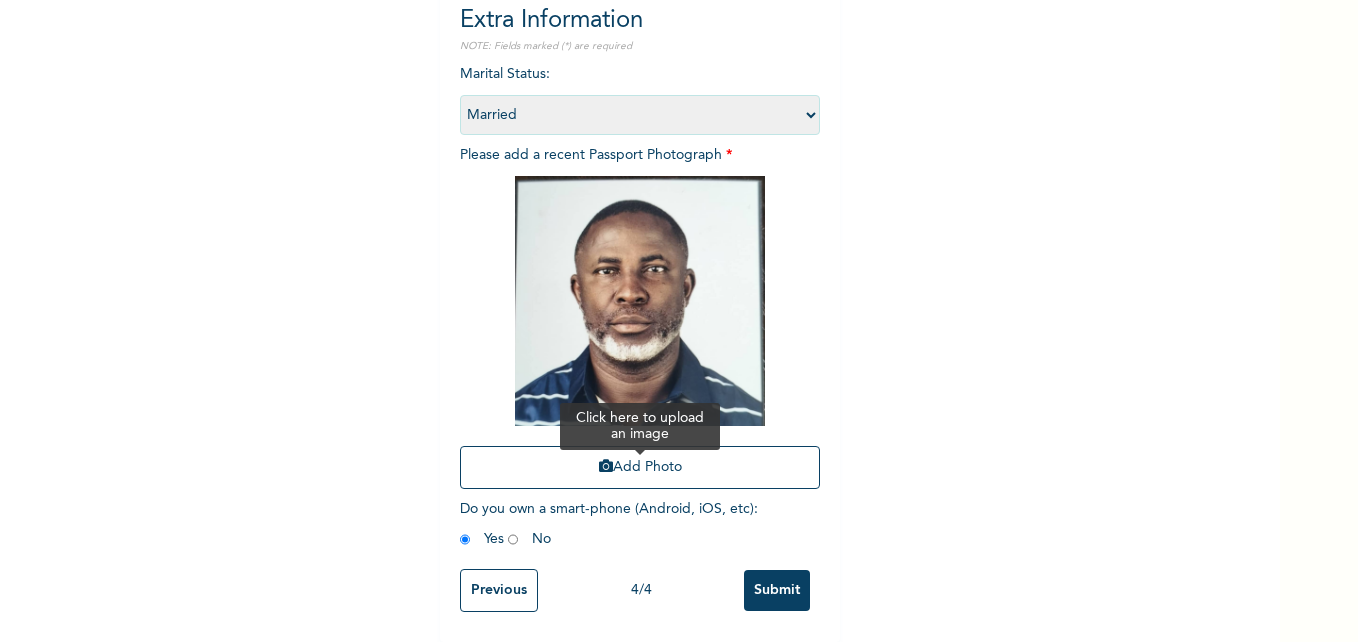 scroll, scrollTop: 234, scrollLeft: 0, axis: vertical 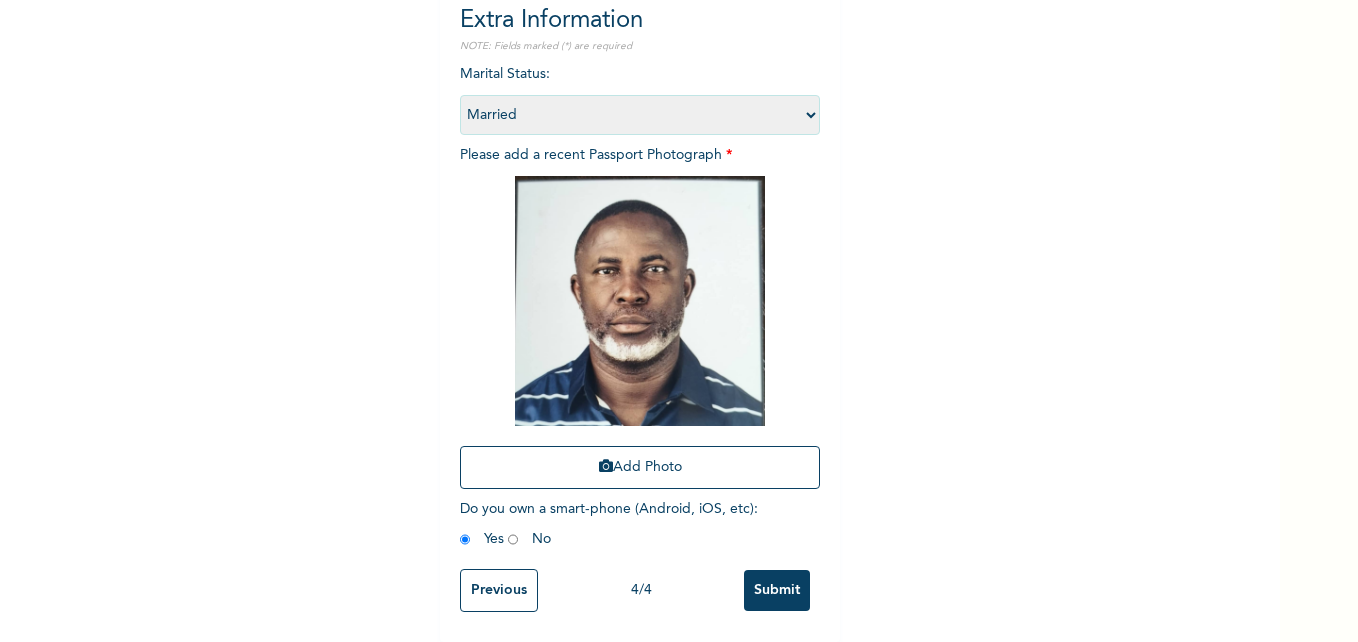 click on "Submit" at bounding box center (777, 590) 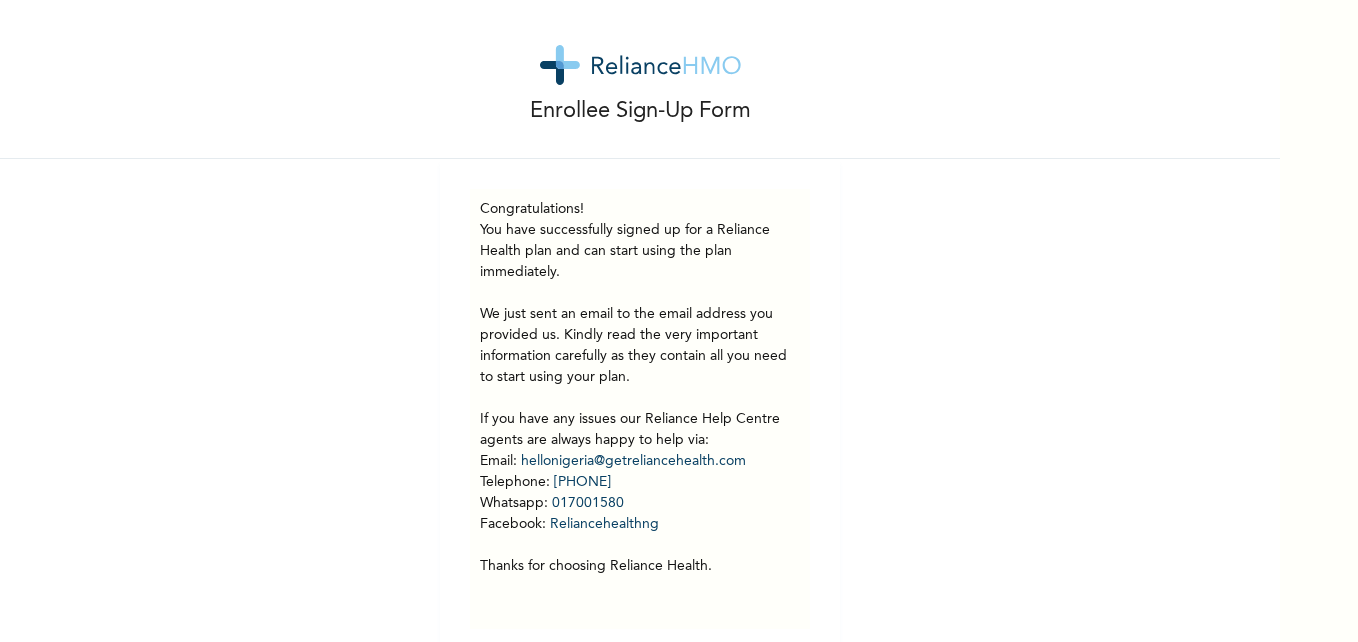 scroll, scrollTop: 0, scrollLeft: 0, axis: both 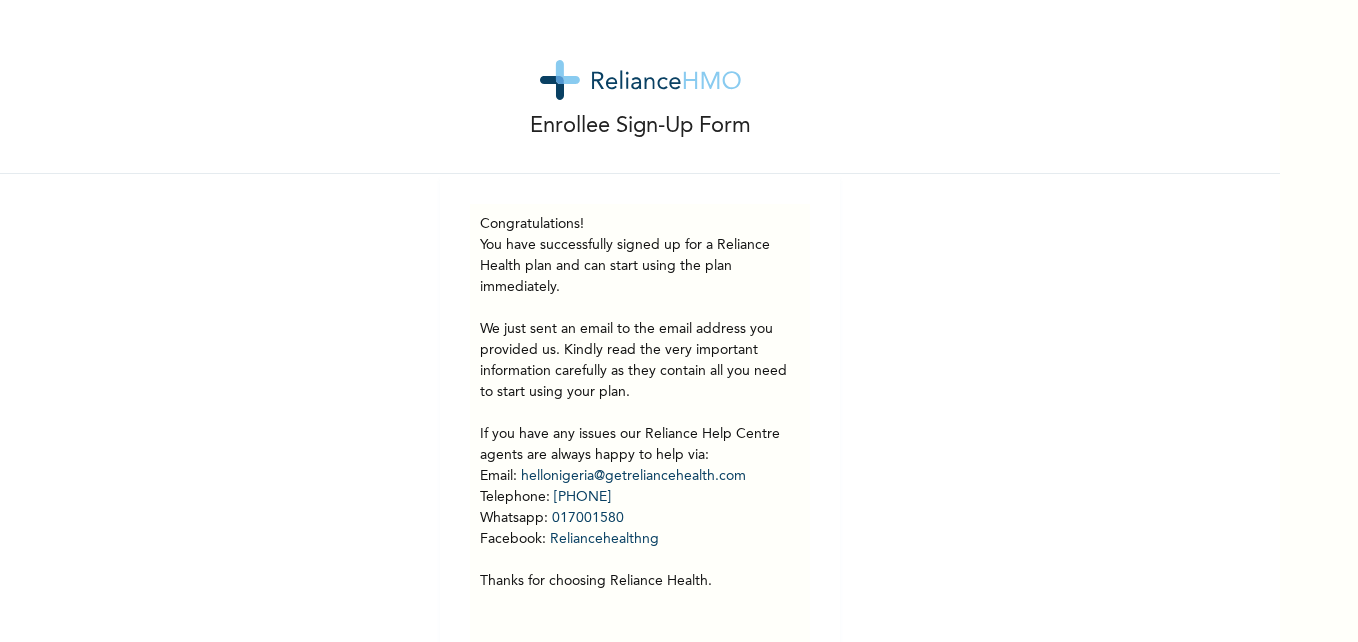 click on "Enrollee Sign-Up Form Congratulations! You have   successfully signed up for a Reliance Health plan and can start using the plan immediately. We just sent an email to the email address you provided us. Kindly read the very important information carefully as they contain all you need to start using your plan. If you have any issues our Reliance Help Centre agents are always happy to help via: Email :   hellonigeria@getreliancehealth.com Telephone :   0700-7354-2623 Whatsapp :   017001580 Facebook :   Reliancehealthng Thanks for choosing Reliance Health." at bounding box center [640, 337] 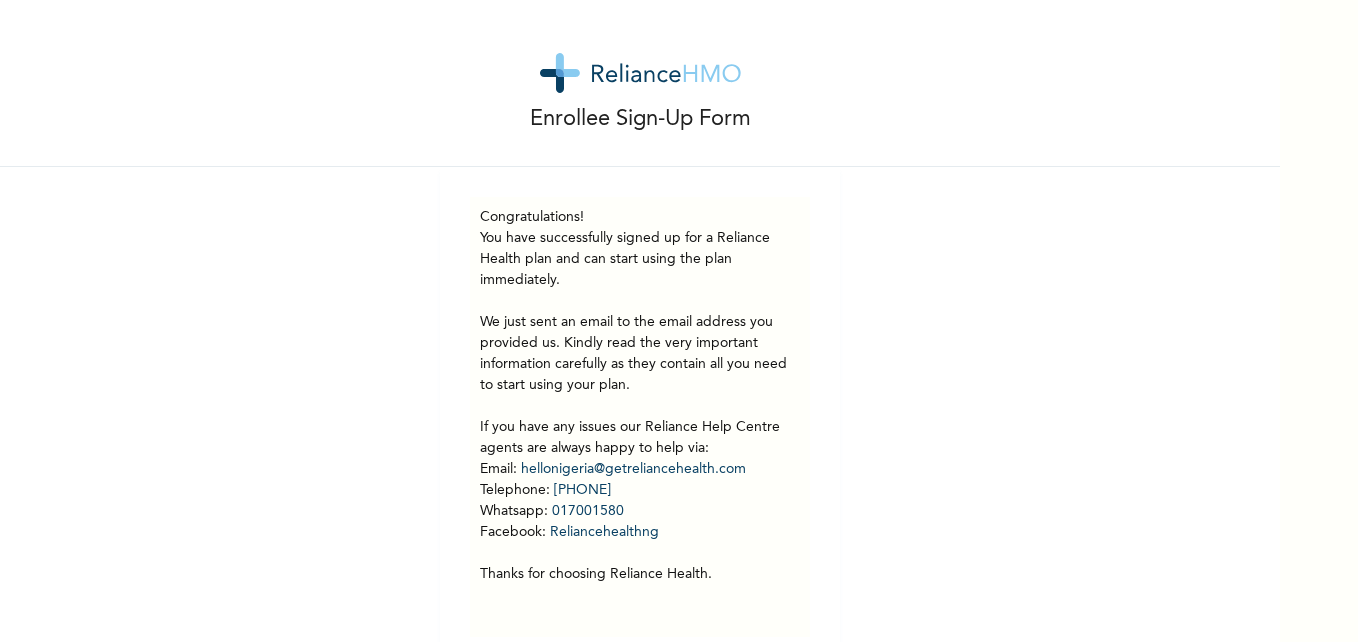 scroll, scrollTop: 0, scrollLeft: 0, axis: both 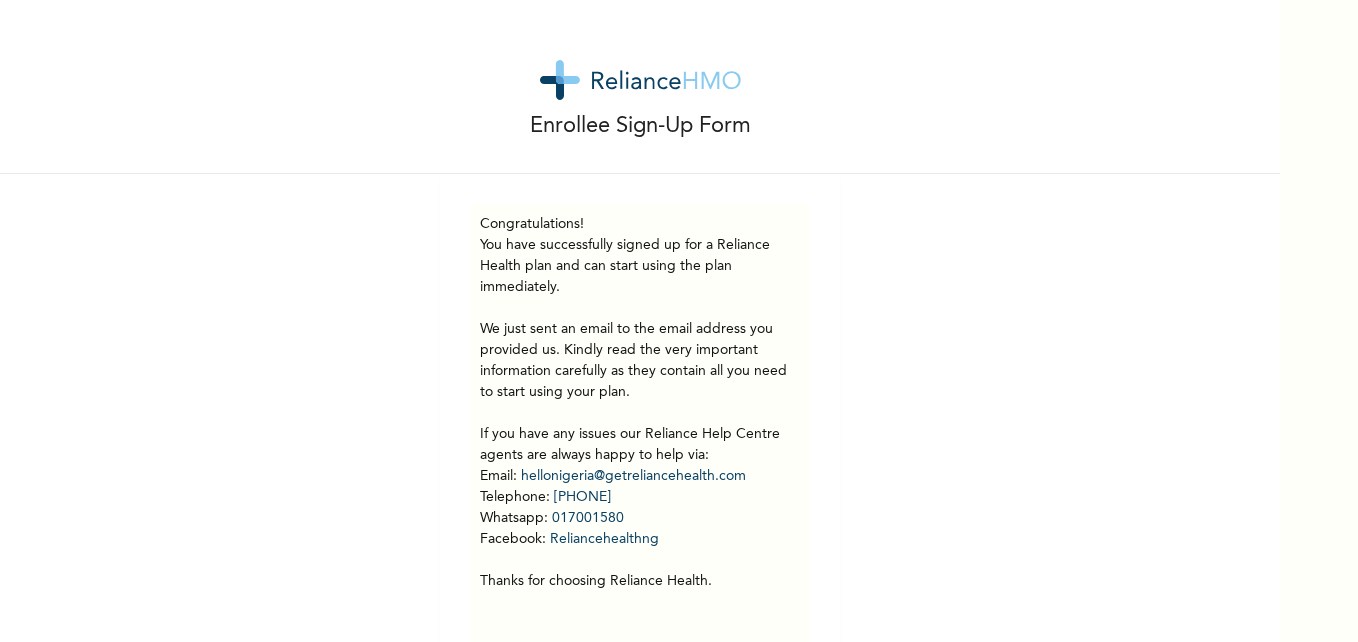 click on "Enrollee Sign-Up Form Congratulations! You have   successfully signed up for a Reliance Health plan and can start using the plan immediately. We just sent an email to the email address you provided us. Kindly read the very important information carefully as they contain all you need to start using your plan. If you have any issues our Reliance Help Centre agents are always happy to help via: Email :   hellonigeria@getreliancehealth.com Telephone :   0700-7354-2623 Whatsapp :   017001580 Facebook :   Reliancehealthng Thanks for choosing Reliance Health." at bounding box center [640, 337] 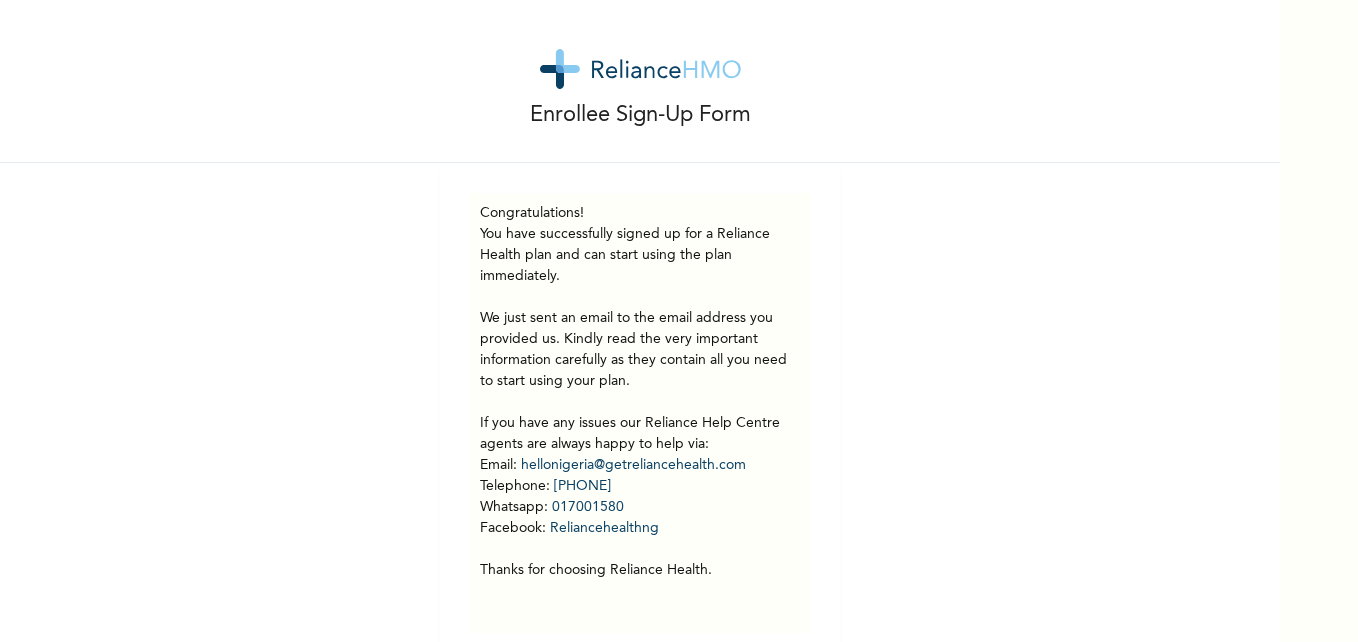 scroll, scrollTop: 7, scrollLeft: 0, axis: vertical 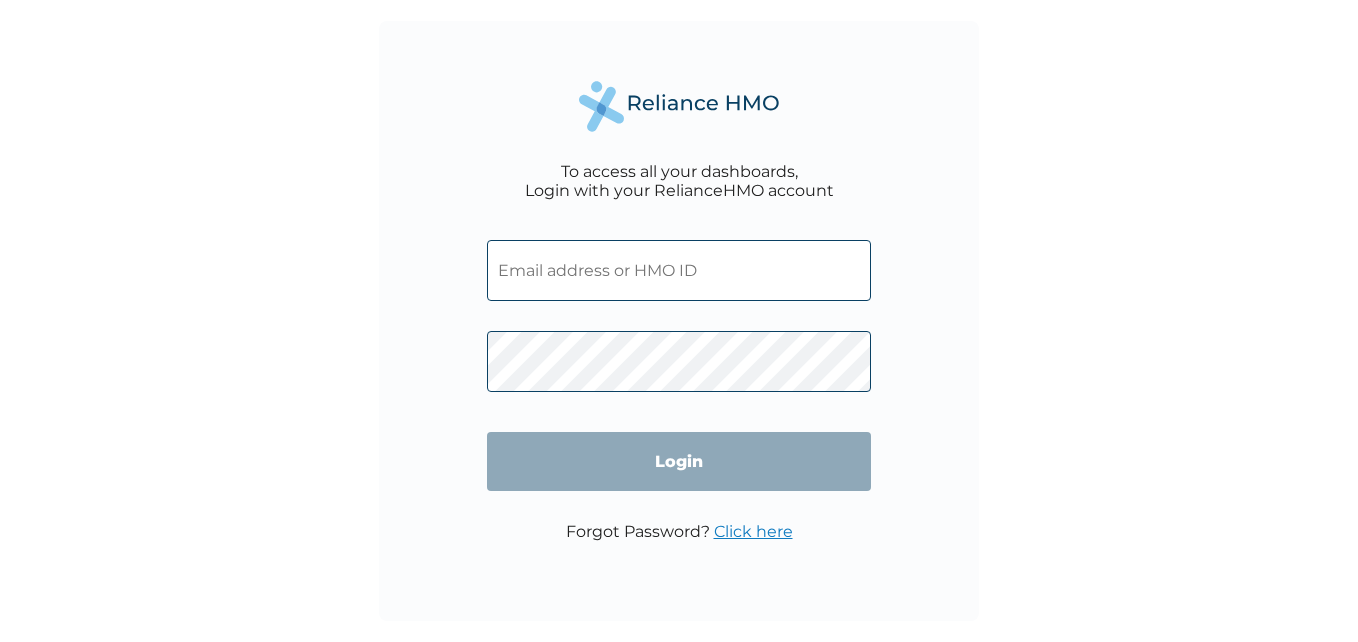 click at bounding box center (679, 270) 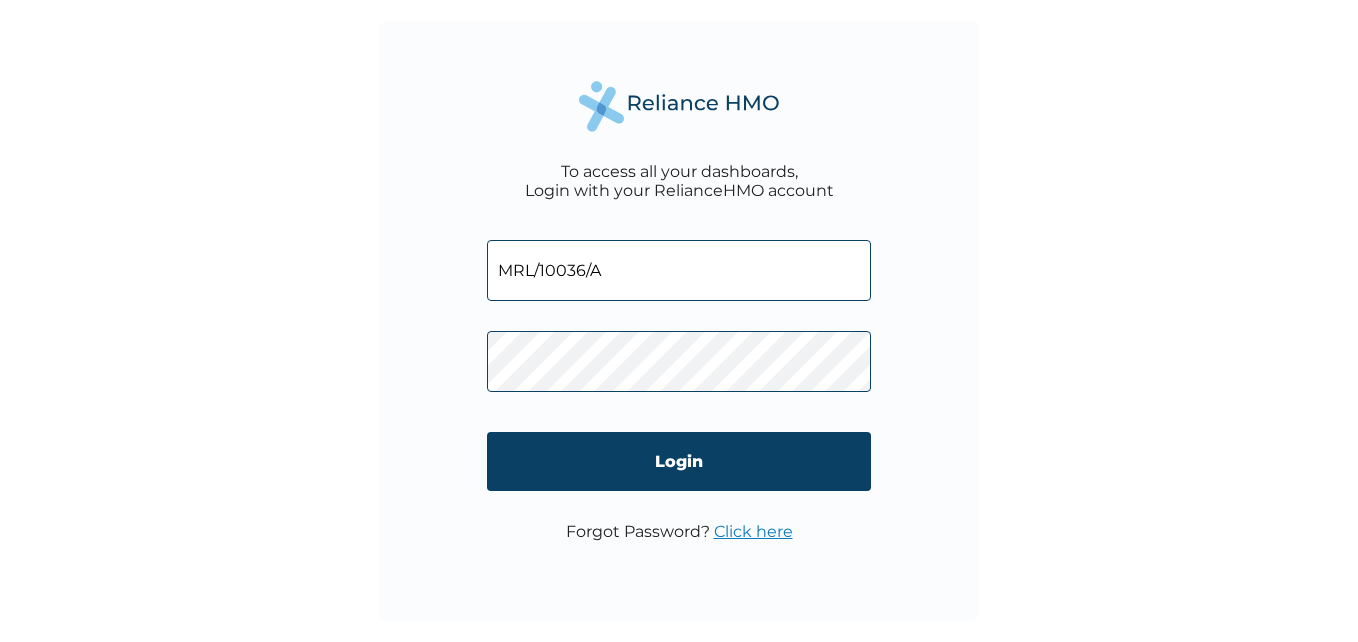 type on "MRL/10036/A" 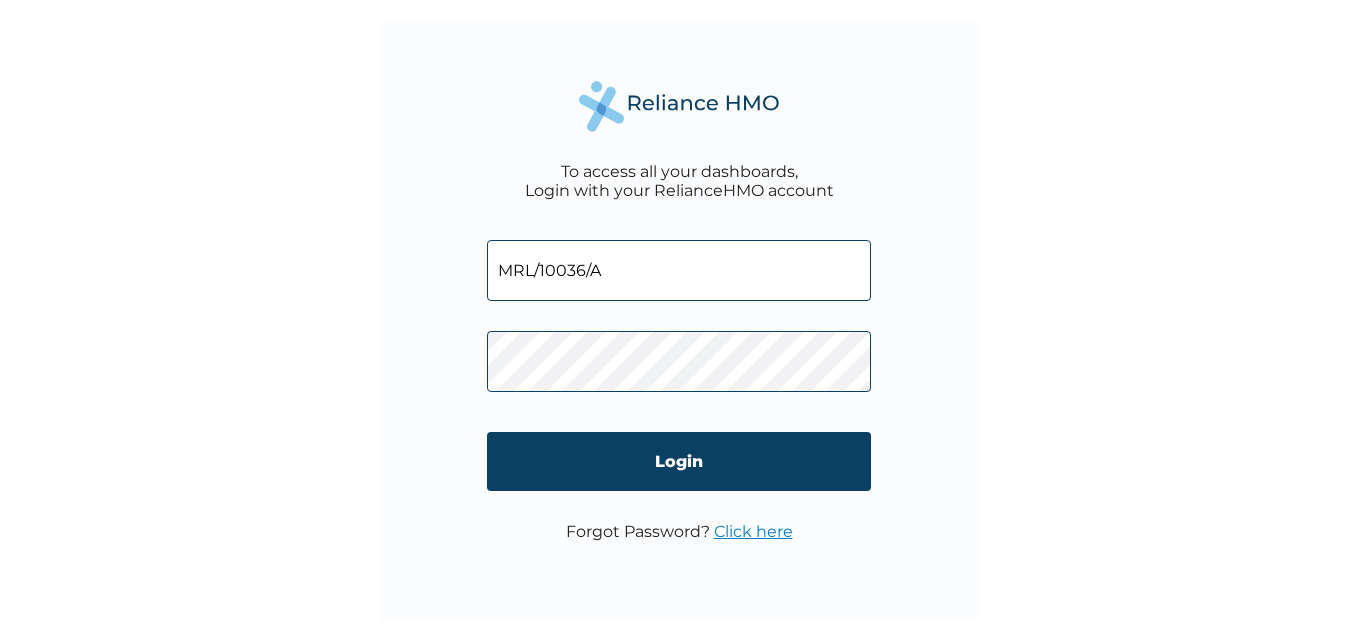 click on "Login" at bounding box center (679, 461) 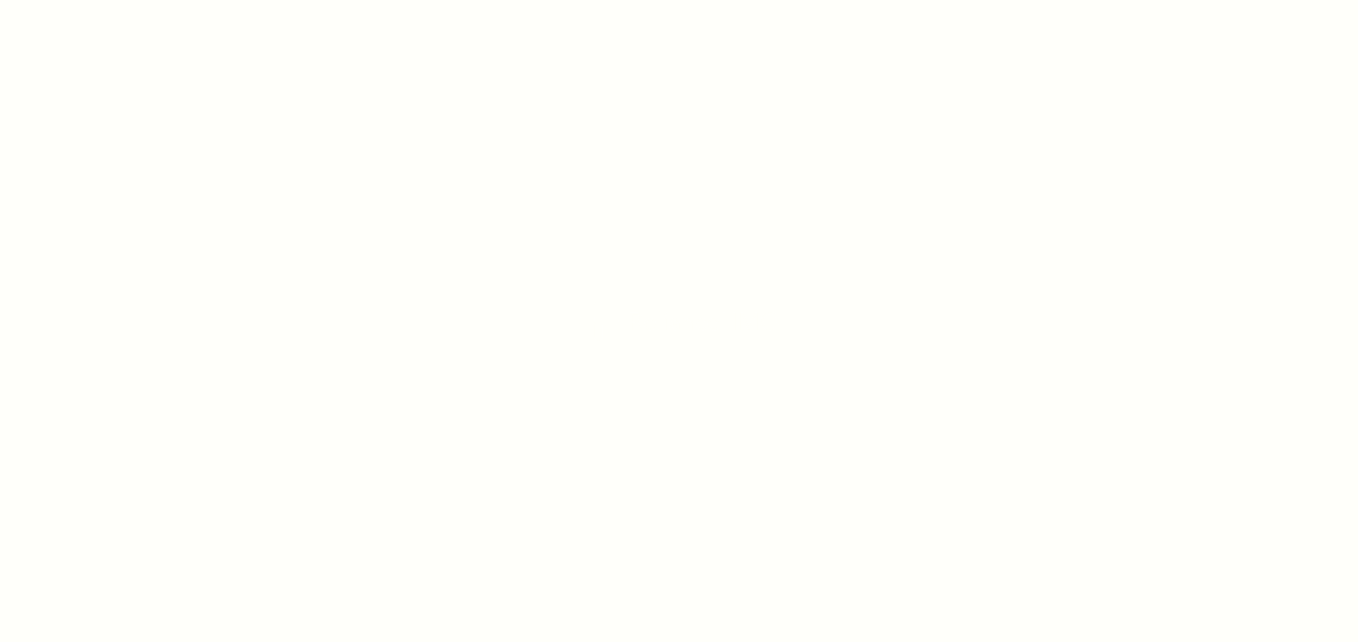 scroll, scrollTop: 0, scrollLeft: 0, axis: both 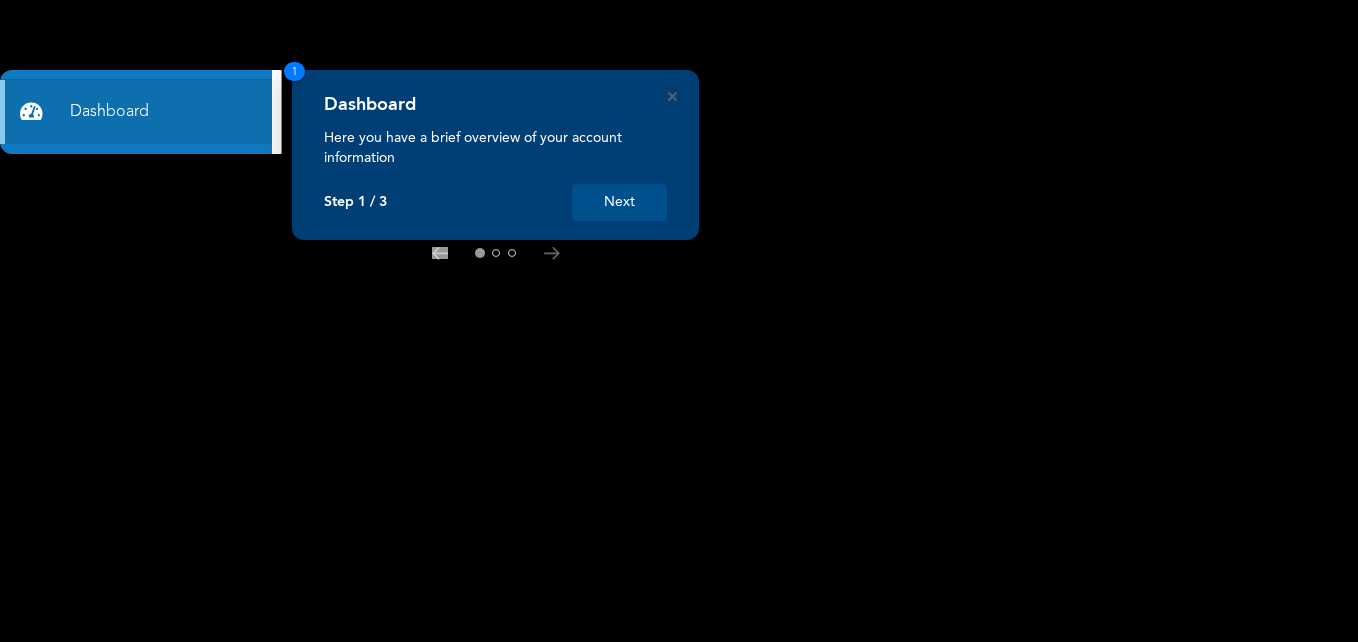 click on "Next" at bounding box center (619, 202) 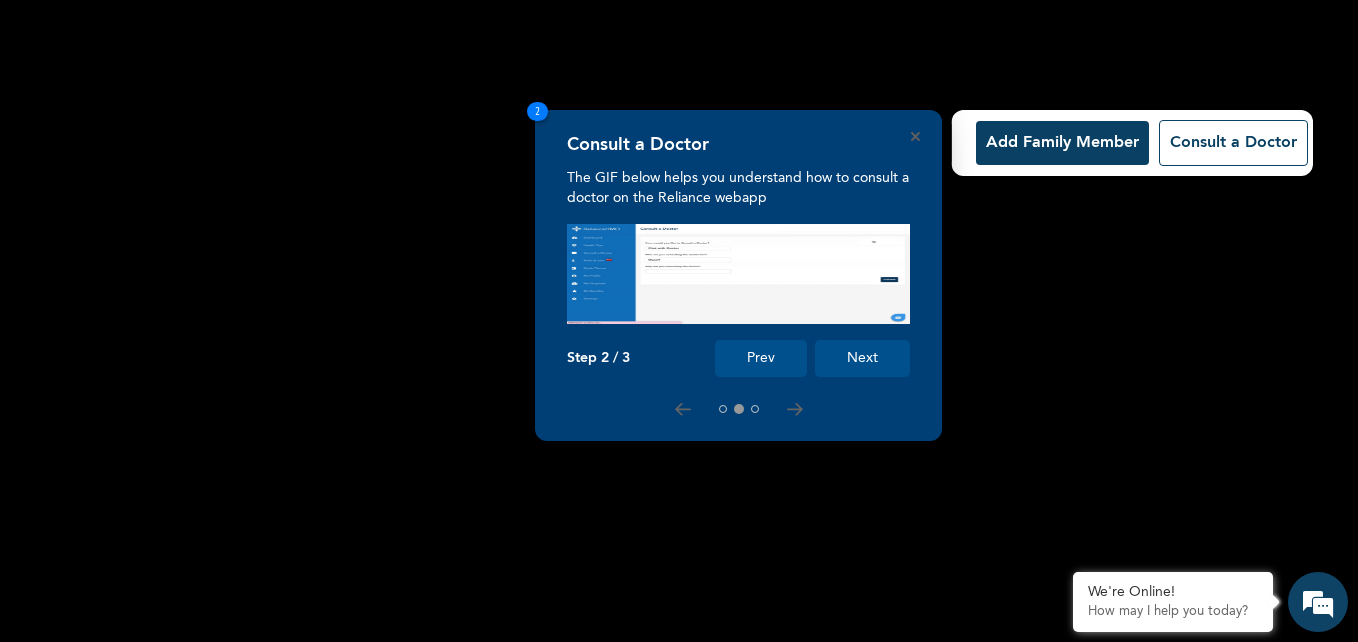 click on "Add Family Member" at bounding box center [1062, 143] 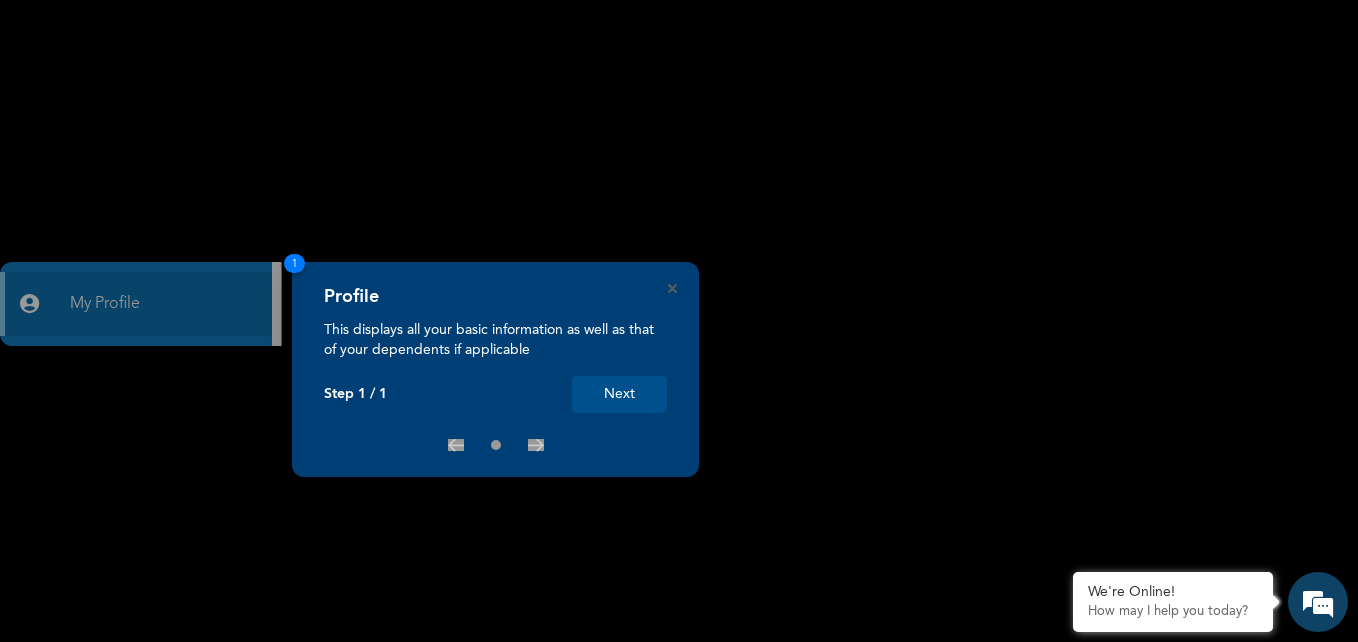 click on "Next" at bounding box center (619, 394) 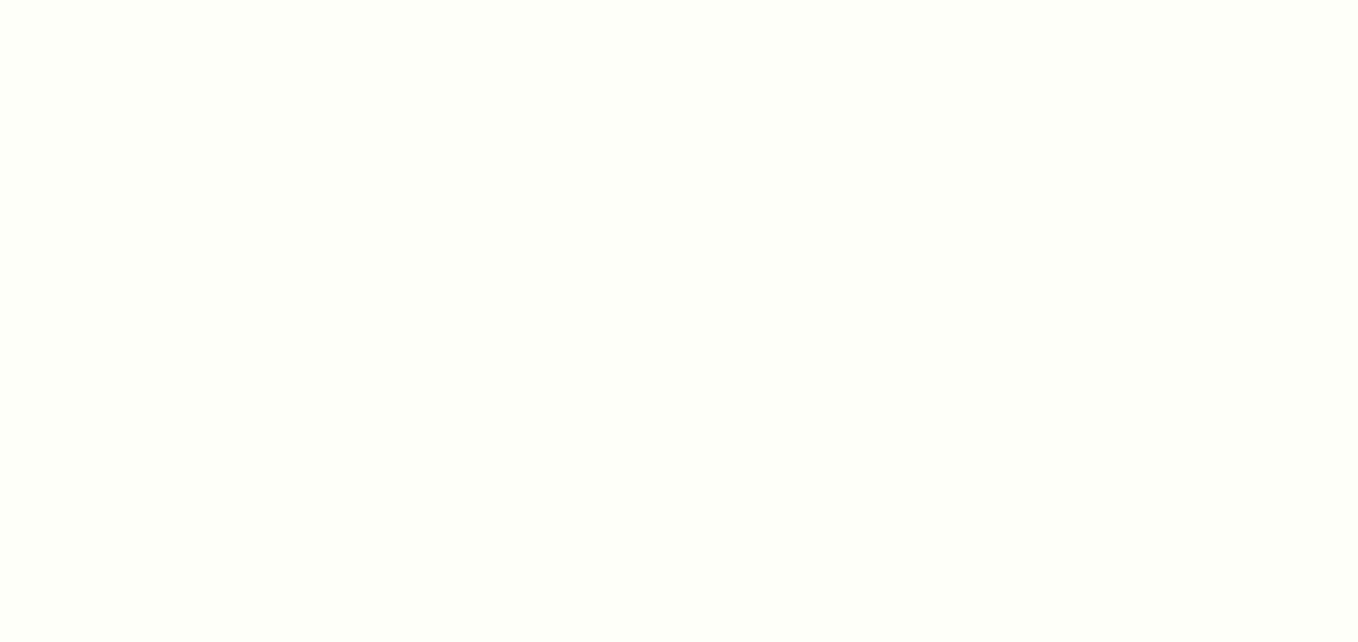 scroll, scrollTop: 0, scrollLeft: 0, axis: both 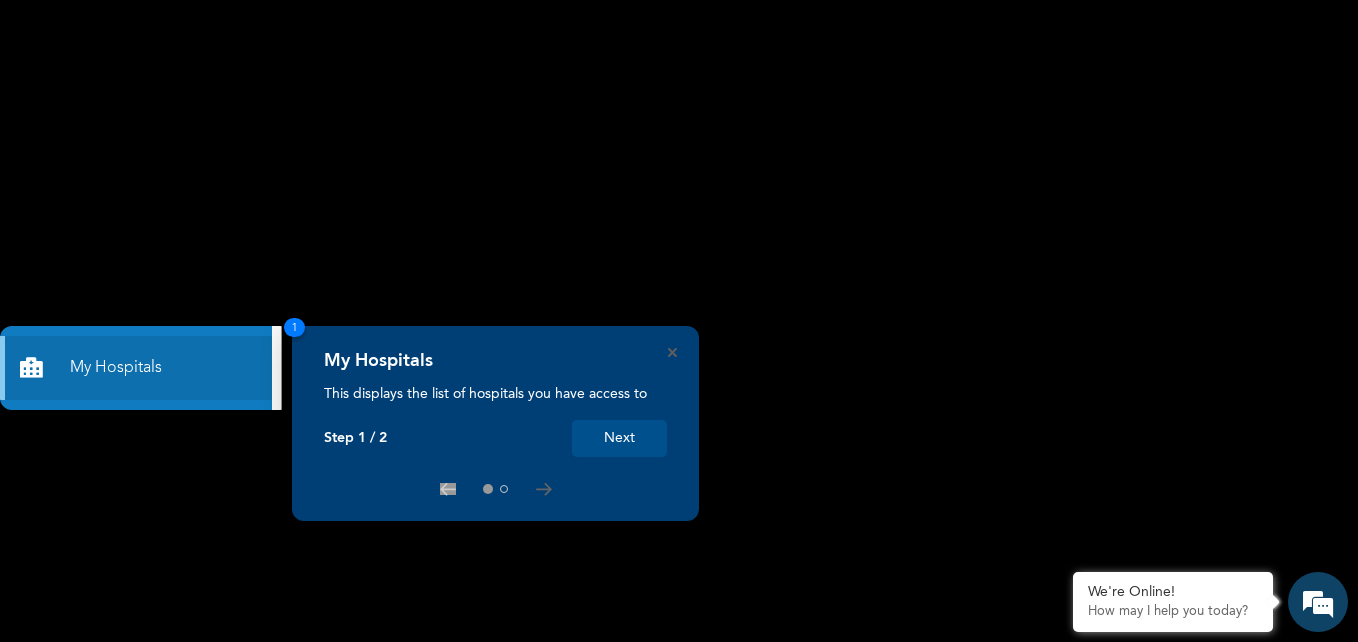 click on "Next" at bounding box center [619, 438] 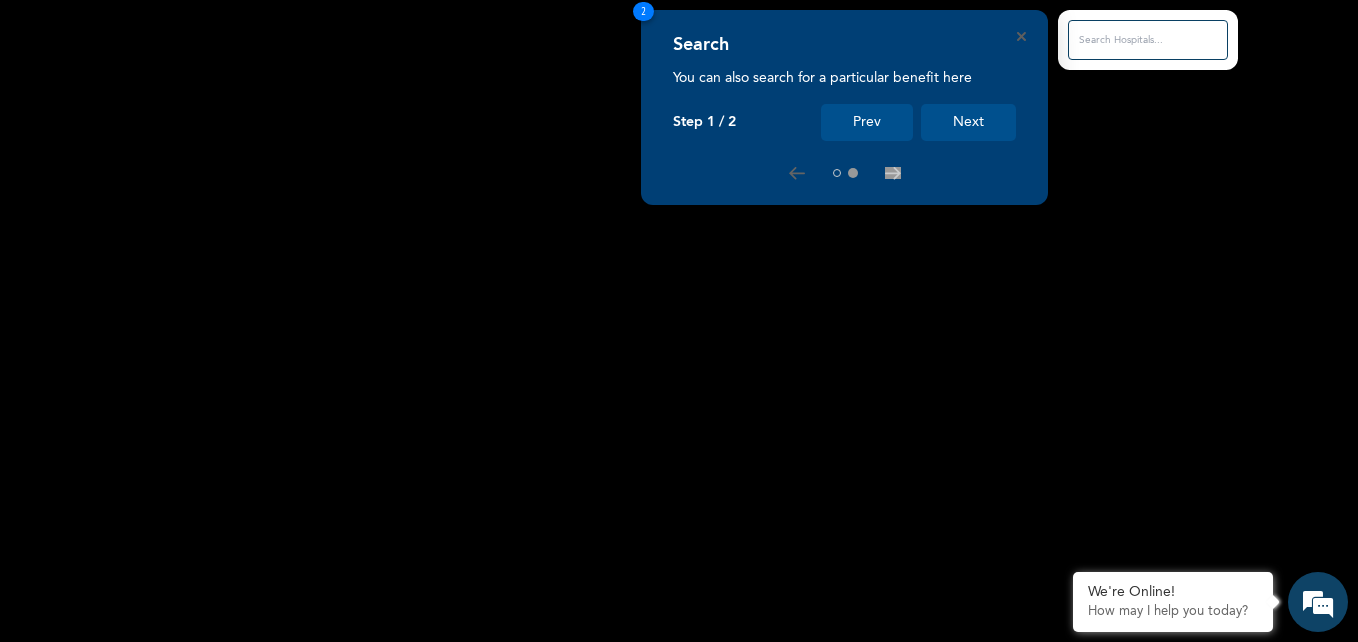 click on "Next" at bounding box center [968, 122] 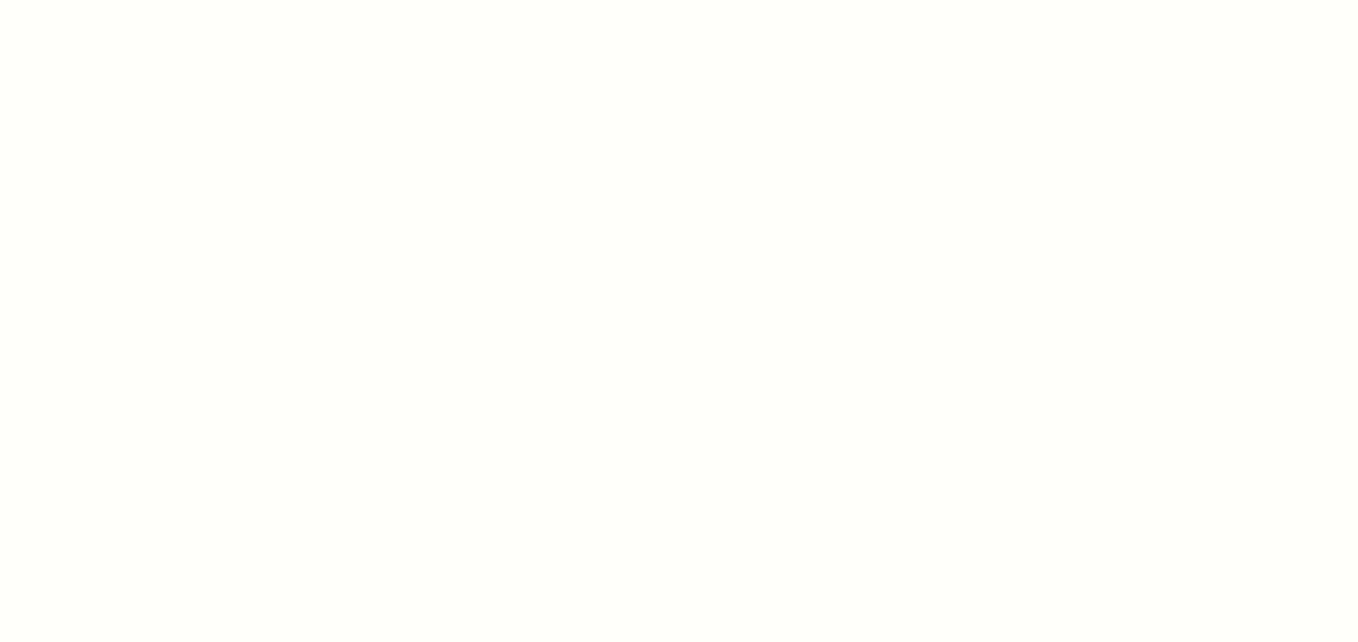 scroll, scrollTop: 0, scrollLeft: 0, axis: both 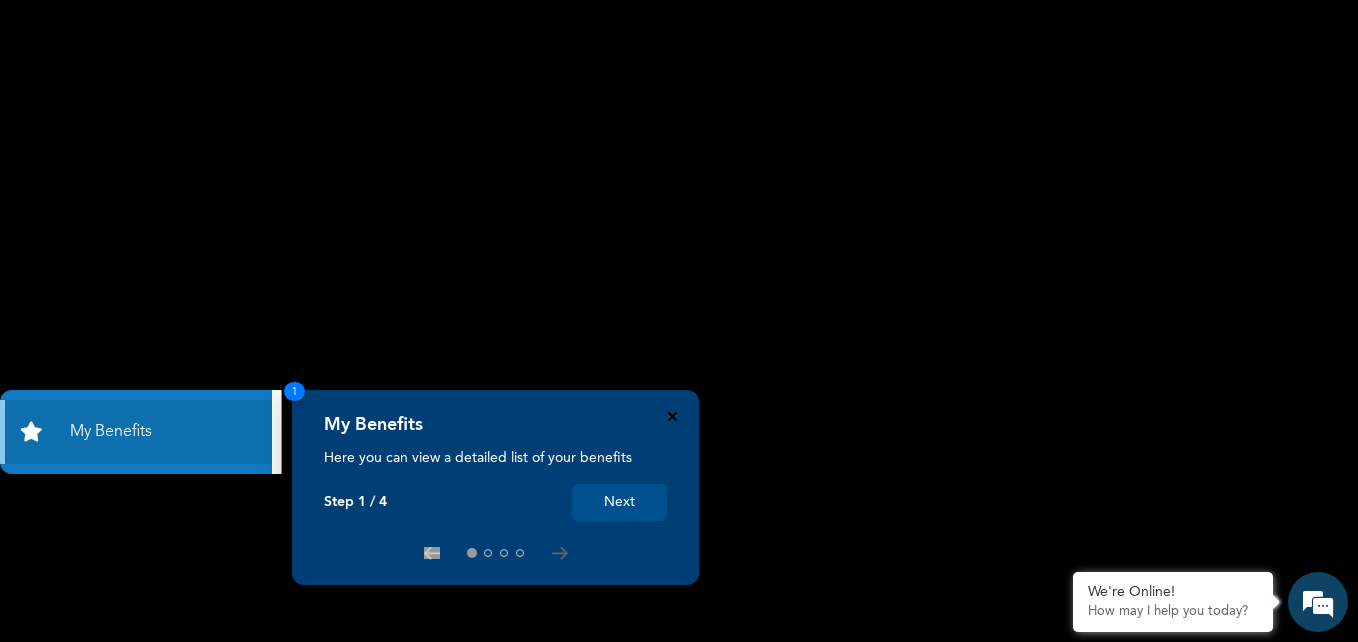 click 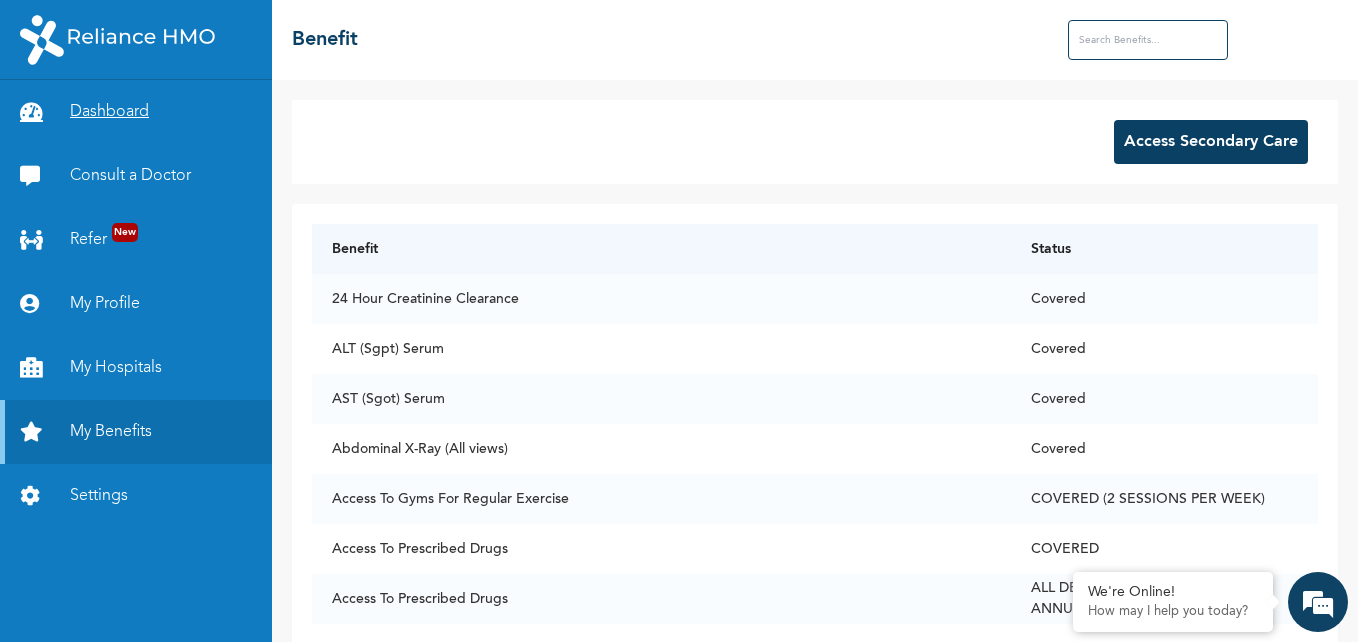click on "Dashboard" at bounding box center [136, 112] 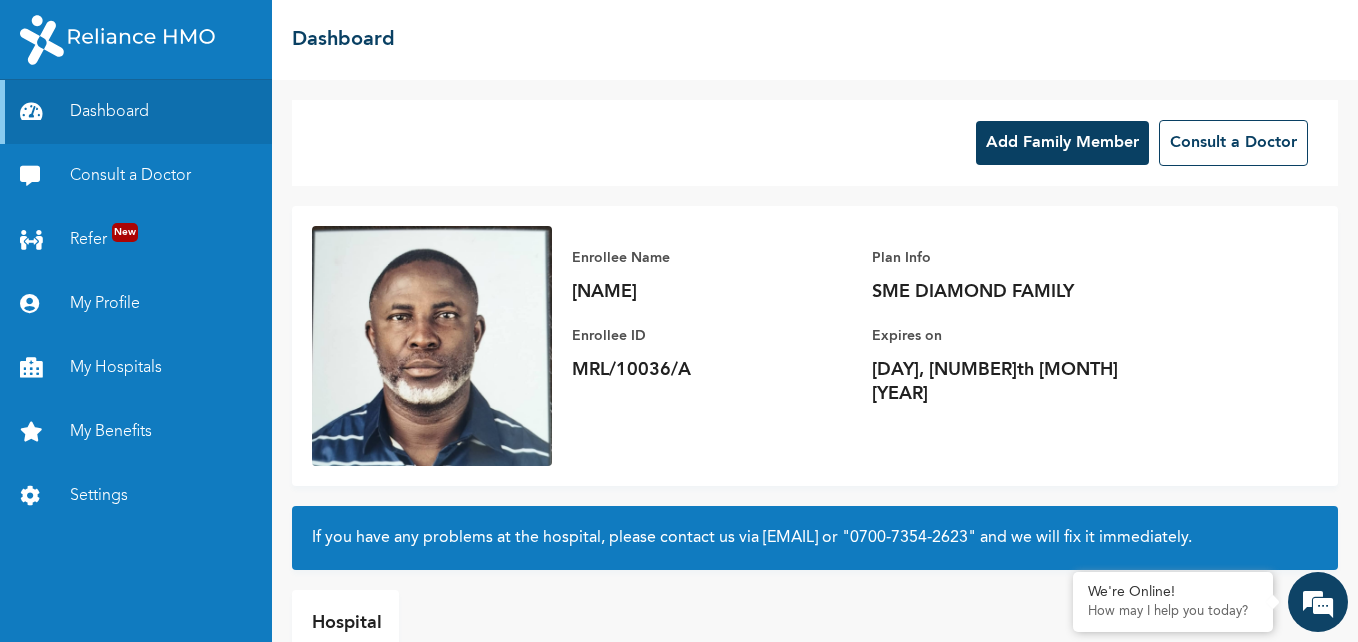 scroll, scrollTop: 0, scrollLeft: 0, axis: both 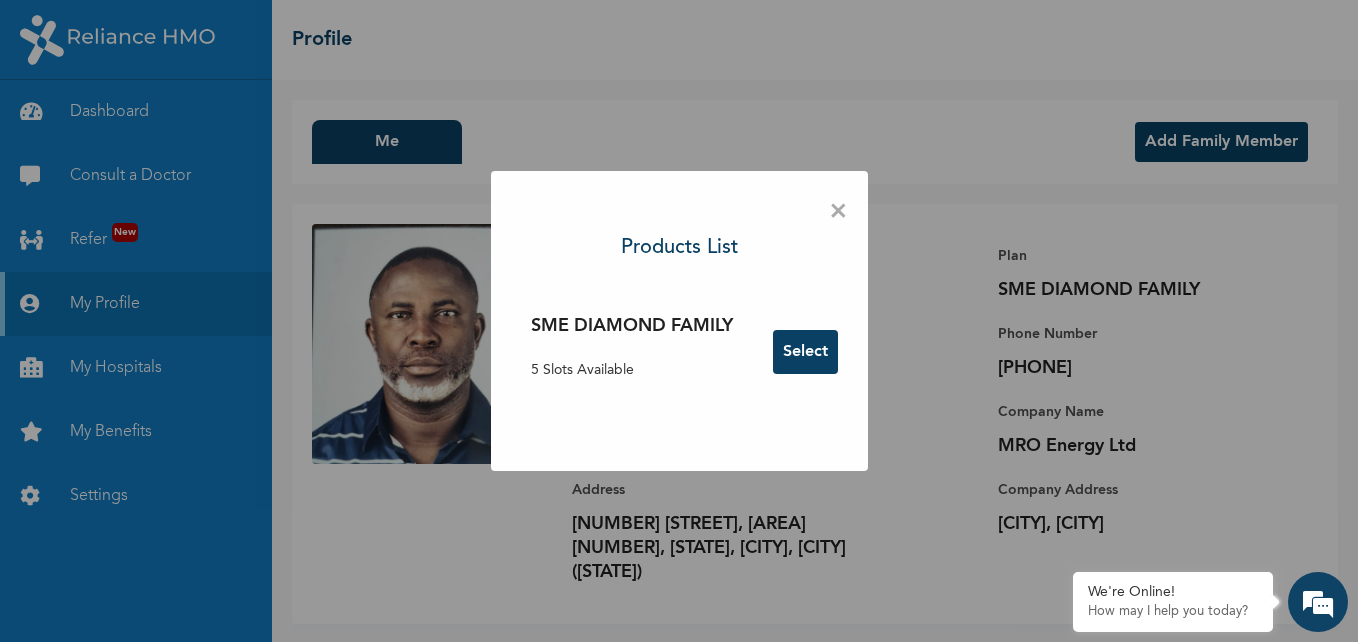 click on "Select" at bounding box center [805, 352] 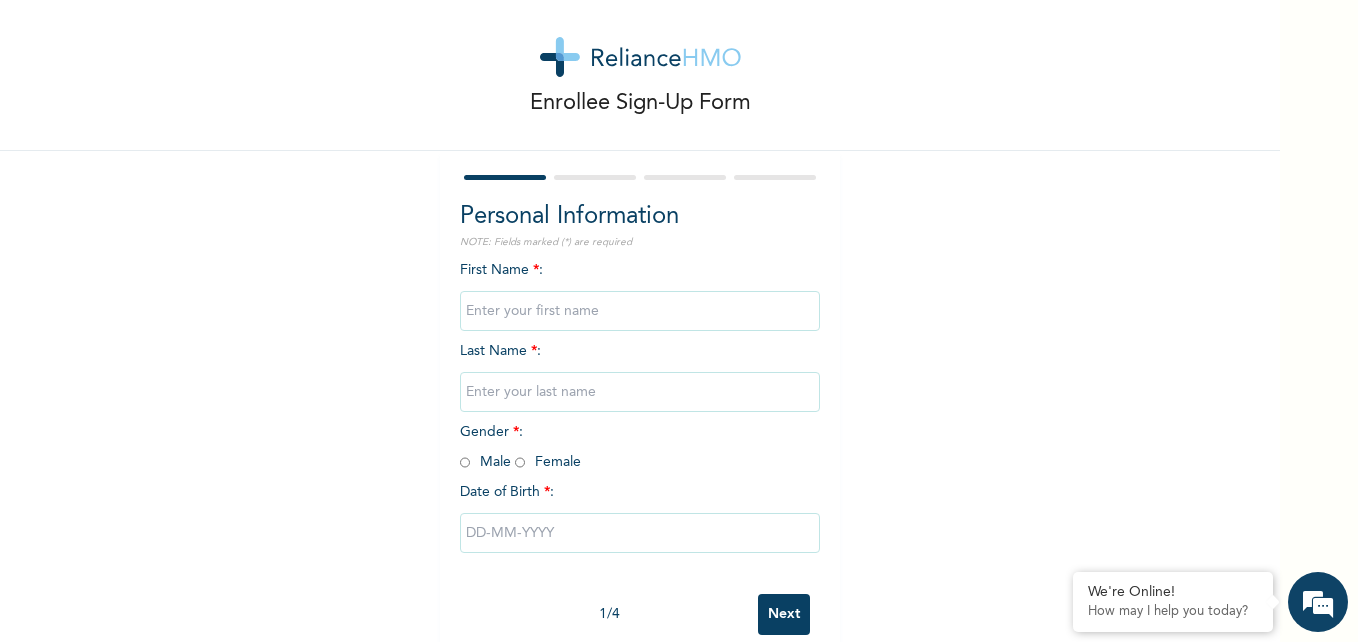 scroll, scrollTop: 61, scrollLeft: 0, axis: vertical 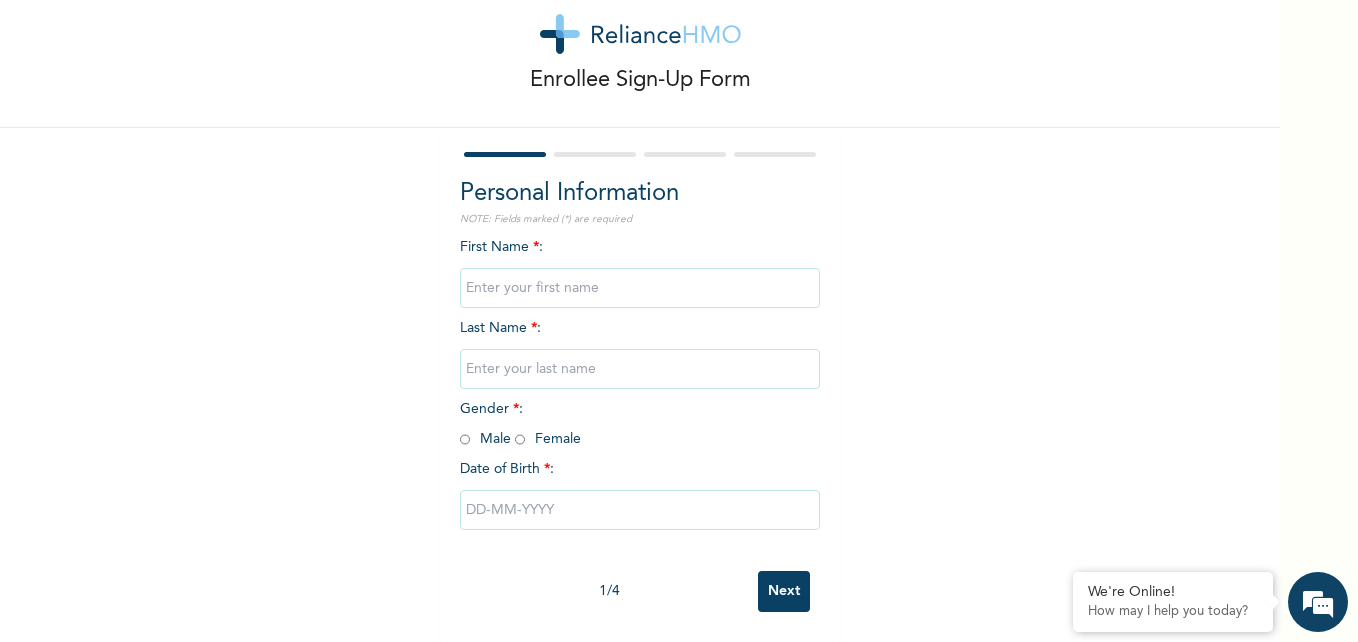 click at bounding box center (640, 288) 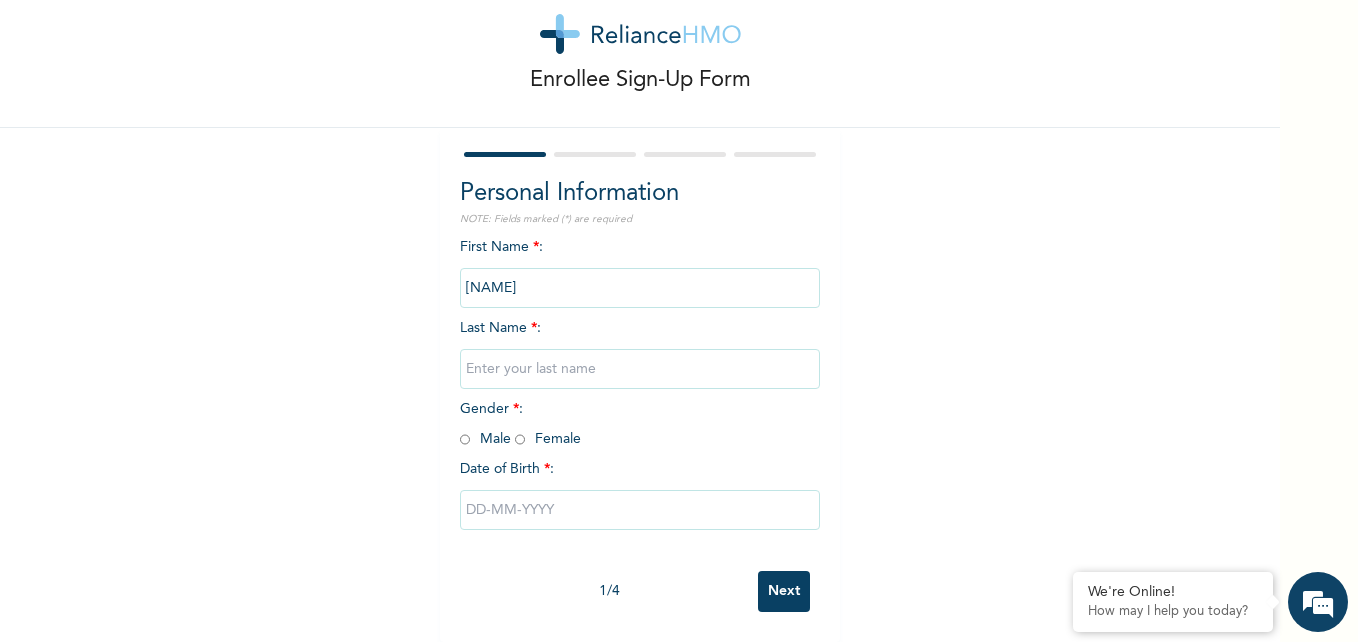 type on "[NAME]" 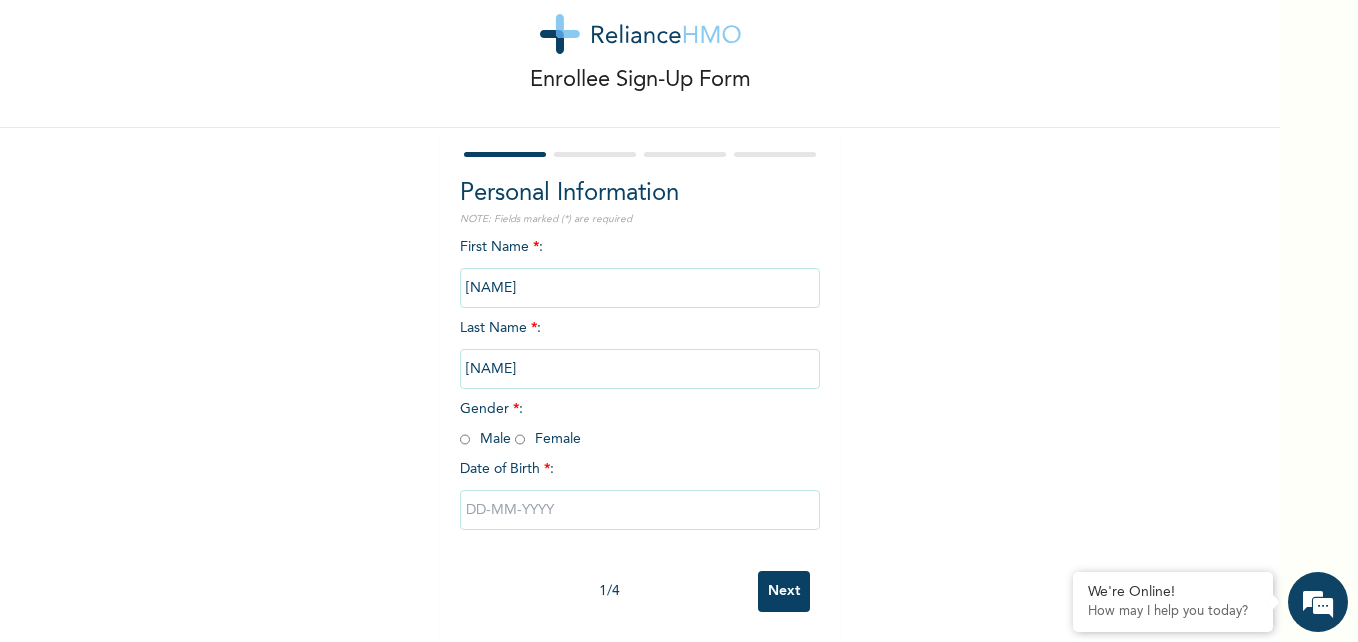 type on "[NAME]" 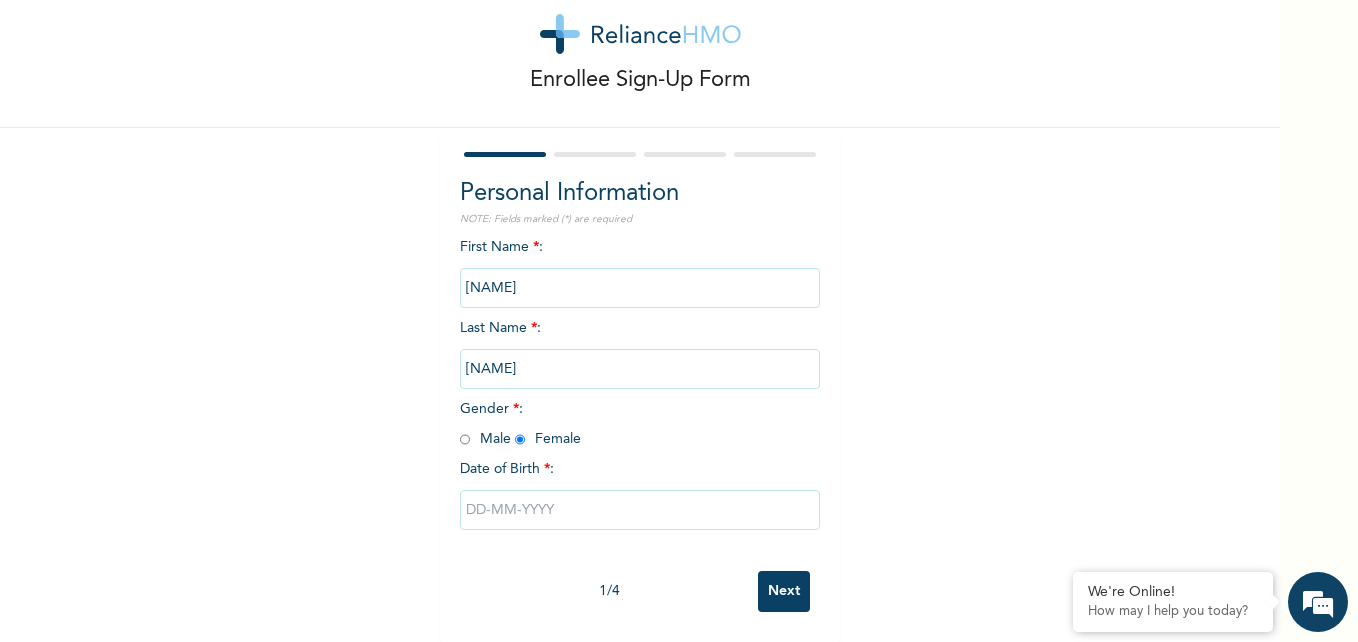 radio on "true" 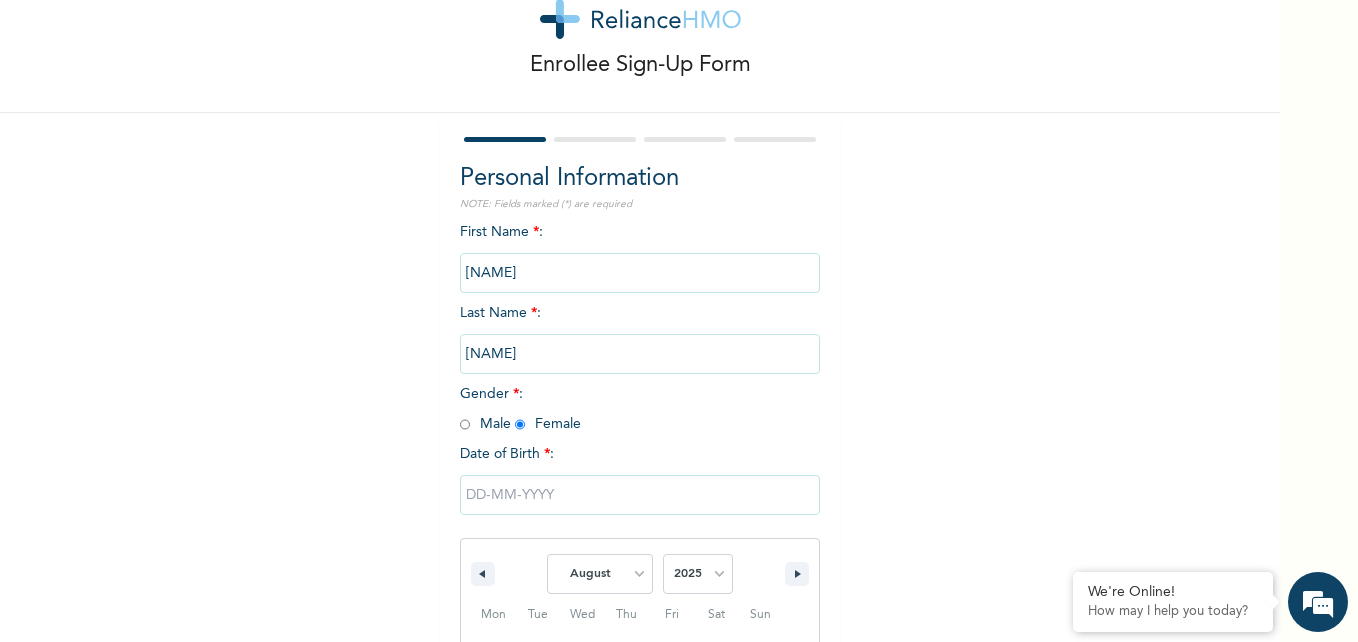 scroll, scrollTop: 267, scrollLeft: 0, axis: vertical 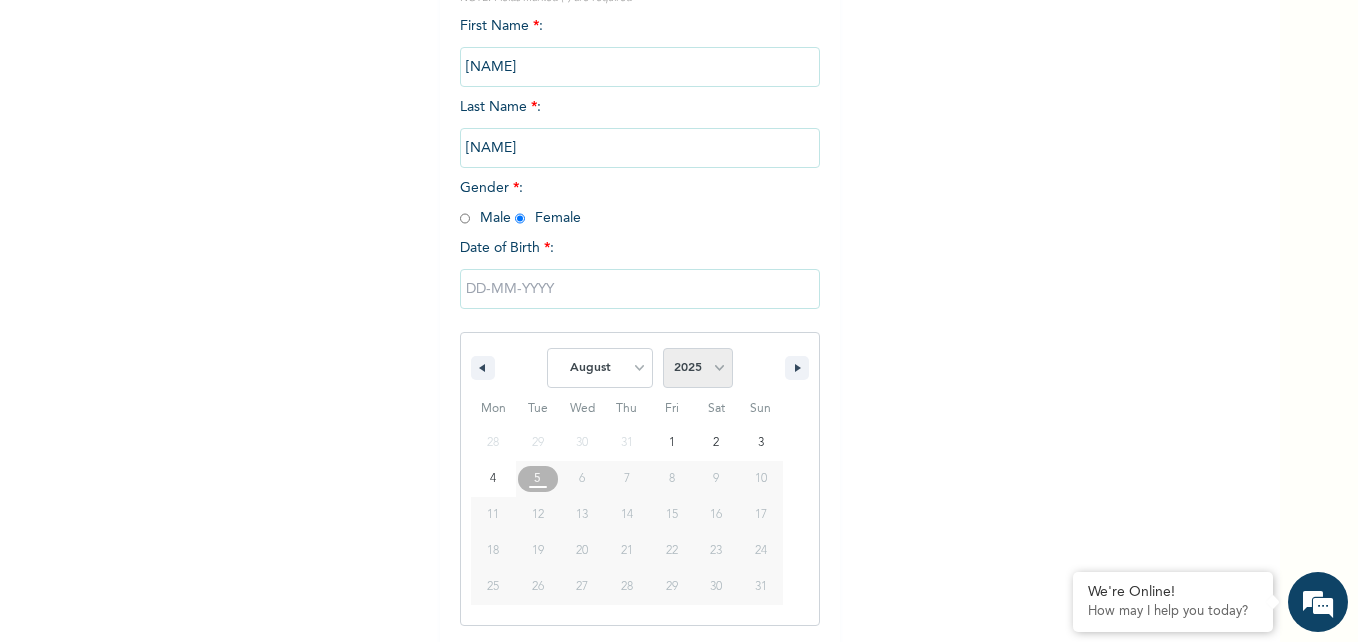 click on "2025 2024 2023 2022 2021 2020 2019 2018 2017 2016 2015 2014 2013 2012 2011 2010 2009 2008 2007 2006 2005 2004 2003 2002 2001 2000 1999 1998 1997 1996 1995 1994 1993 1992 1991 1990 1989 1988 1987 1986 1985 1984 1983 1982 1981 1980 1979 1978 1977 1976 1975 1974 1973 1972 1971 1970 1969 1968 1967 1966 1965 1964 1963 1962 1961 1960 1959 1958 1957 1956 1955 1954 1953 1952 1951 1950 1949 1948 1947 1946 1945 1944 1943 1942 1941 1940 1939 1938 1937 1936 1935 1934 1933 1932 1931 1930 1929 1928 1927 1926 1925 1924 1923 1922 1921 1920 1919 1918 1917 1916 1915 1914 1913 1912 1911 1910 1909 1908 1907 1906 1905" at bounding box center [698, 368] 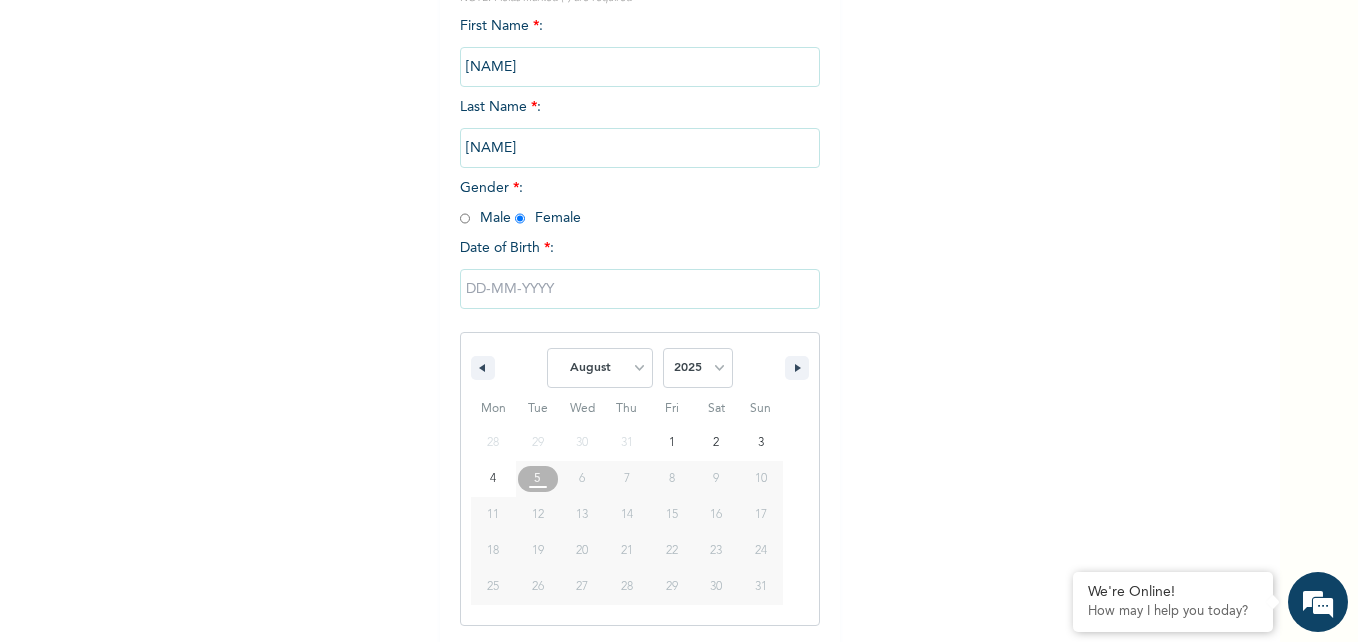 select on "1978" 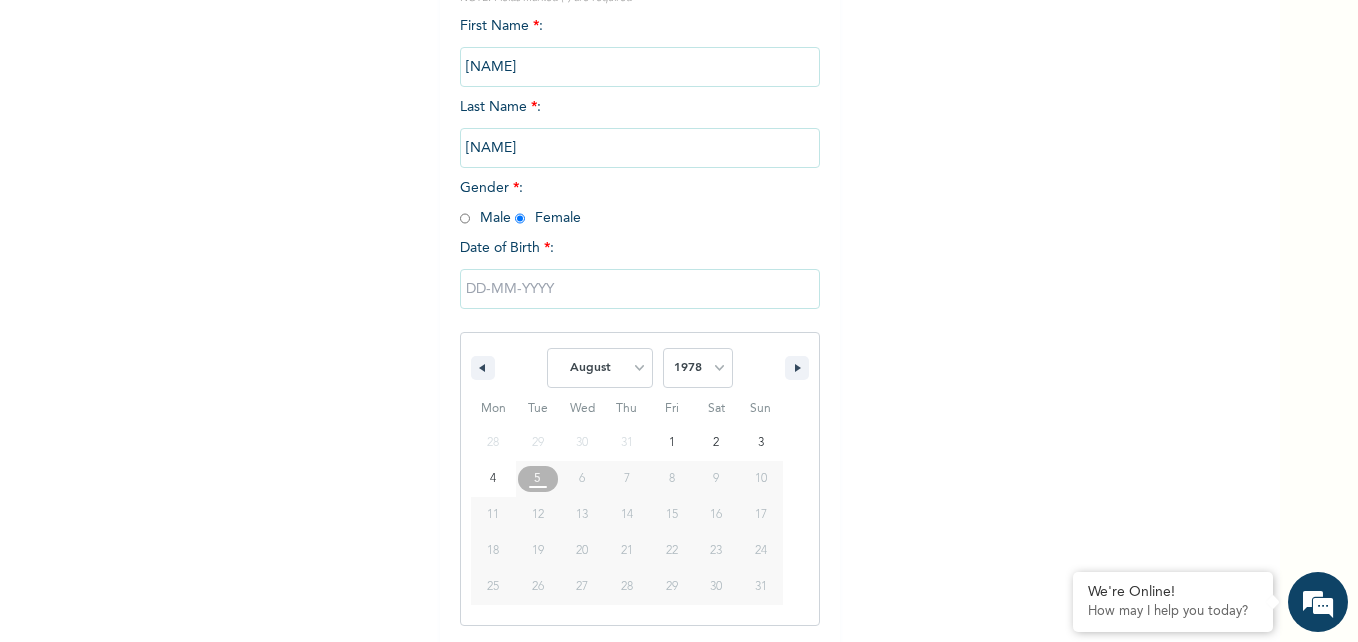 click on "2025 2024 2023 2022 2021 2020 2019 2018 2017 2016 2015 2014 2013 2012 2011 2010 2009 2008 2007 2006 2005 2004 2003 2002 2001 2000 1999 1998 1997 1996 1995 1994 1993 1992 1991 1990 1989 1988 1987 1986 1985 1984 1983 1982 1981 1980 1979 1978 1977 1976 1975 1974 1973 1972 1971 1970 1969 1968 1967 1966 1965 1964 1963 1962 1961 1960 1959 1958 1957 1956 1955 1954 1953 1952 1951 1950 1949 1948 1947 1946 1945 1944 1943 1942 1941 1940 1939 1938 1937 1936 1935 1934 1933 1932 1931 1930 1929 1928 1927 1926 1925 1924 1923 1922 1921 1920 1919 1918 1917 1916 1915 1914 1913 1912 1911 1910 1909 1908 1907 1906 1905" at bounding box center (698, 368) 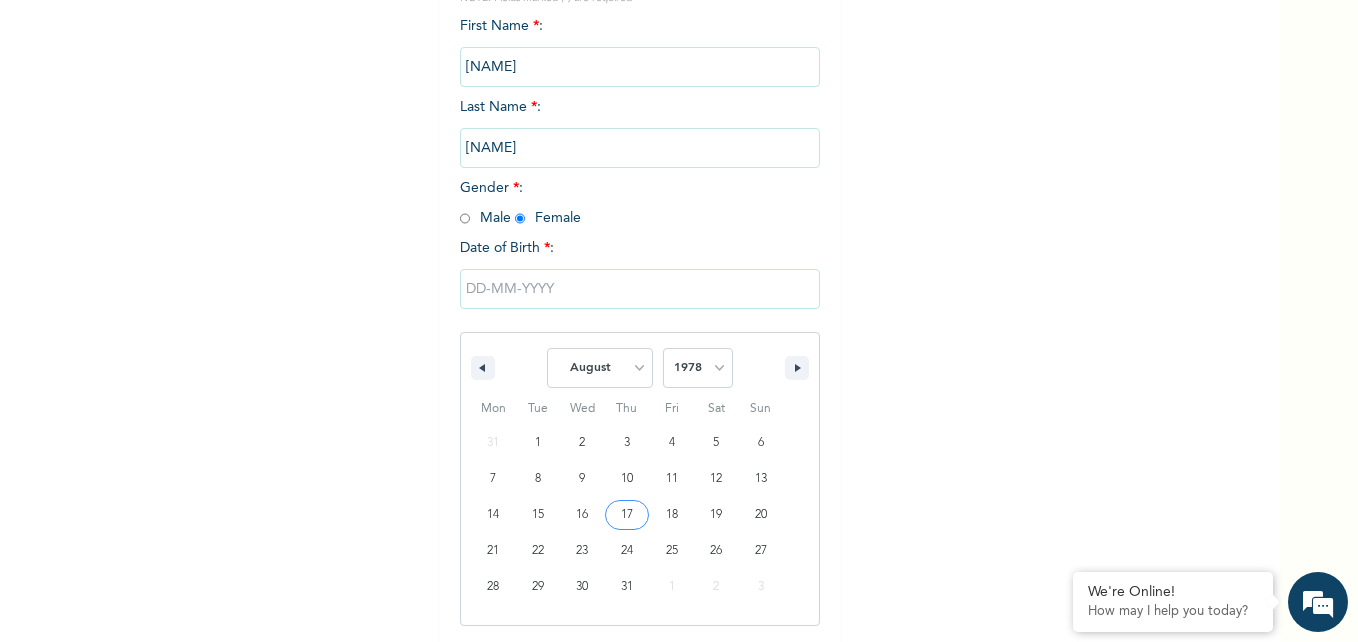 type on "[DATE]" 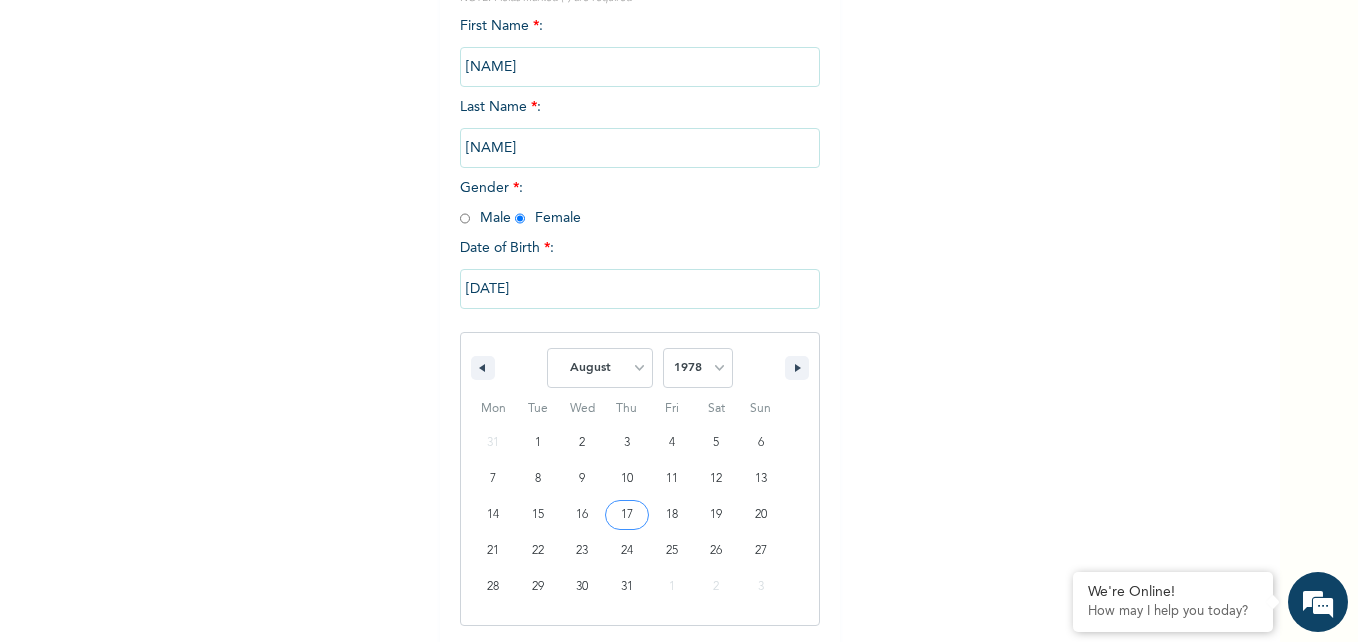 scroll, scrollTop: 61, scrollLeft: 0, axis: vertical 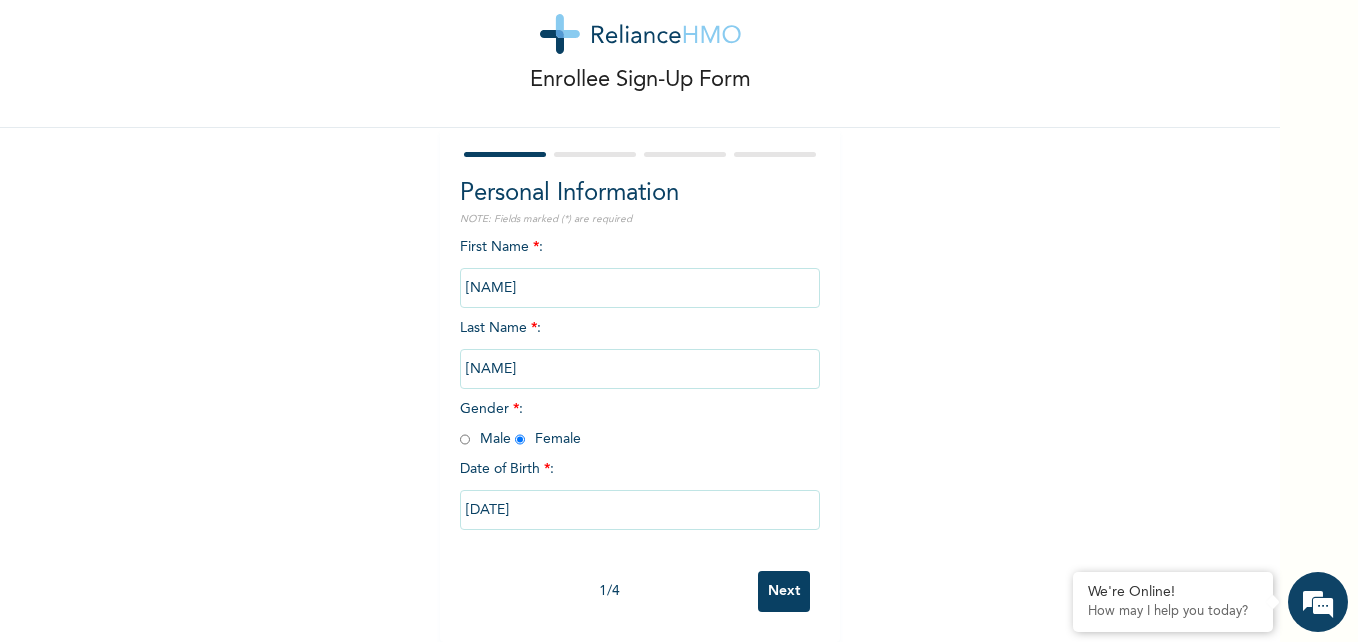 click on "Next" at bounding box center [784, 591] 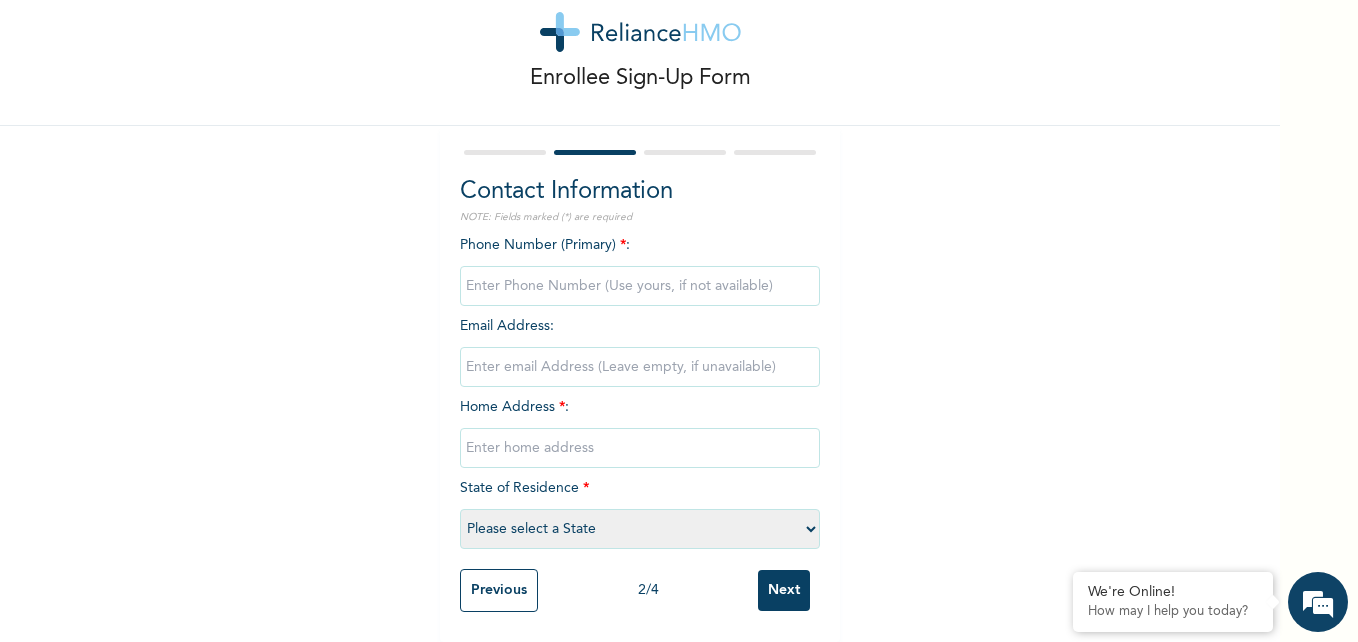 click at bounding box center (640, 286) 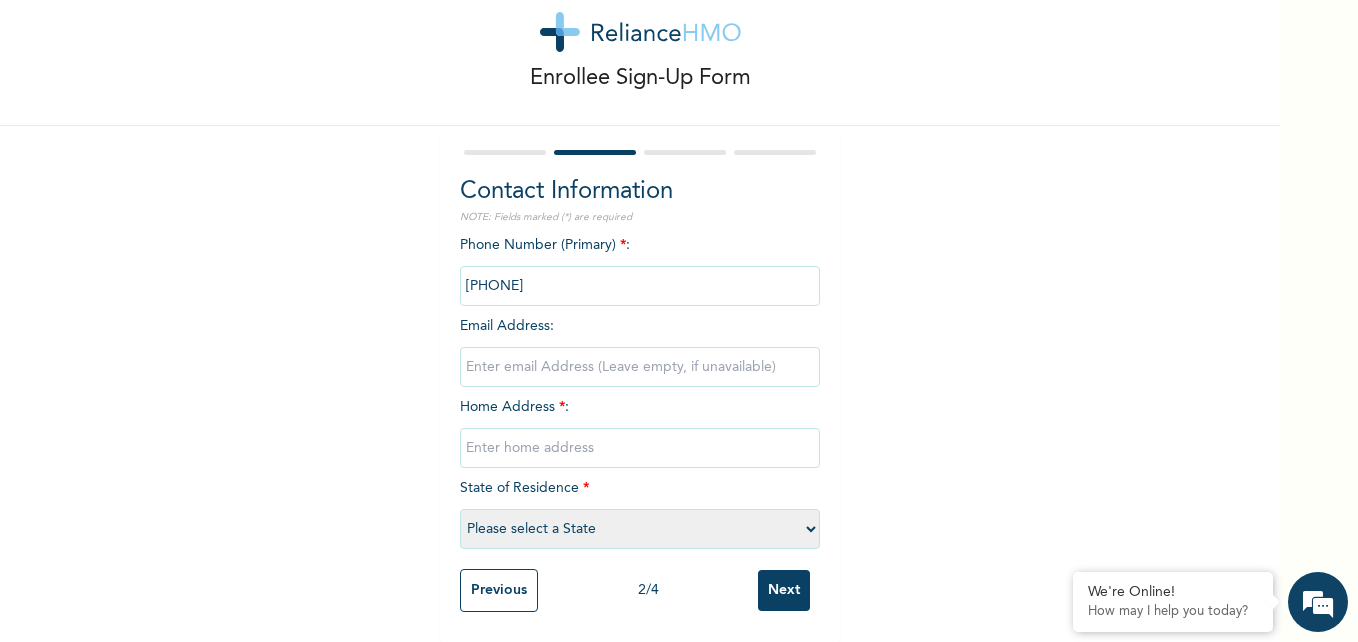 type on "[PHONE]" 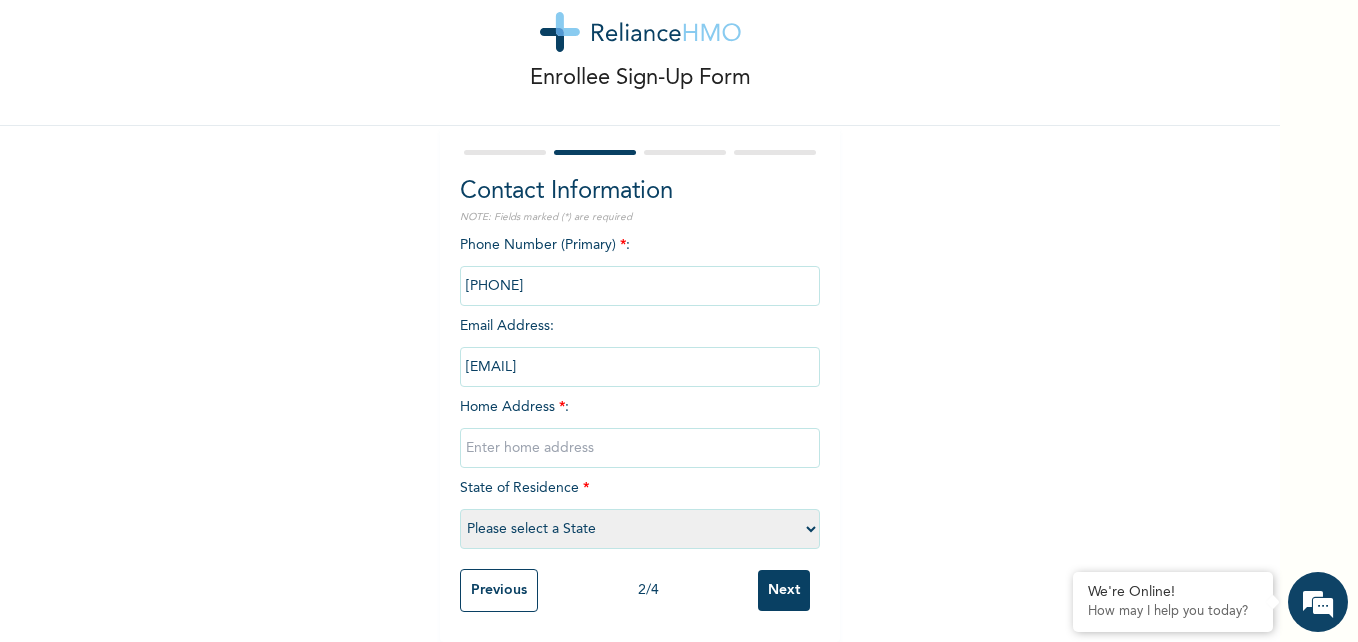 type on "[EMAIL]" 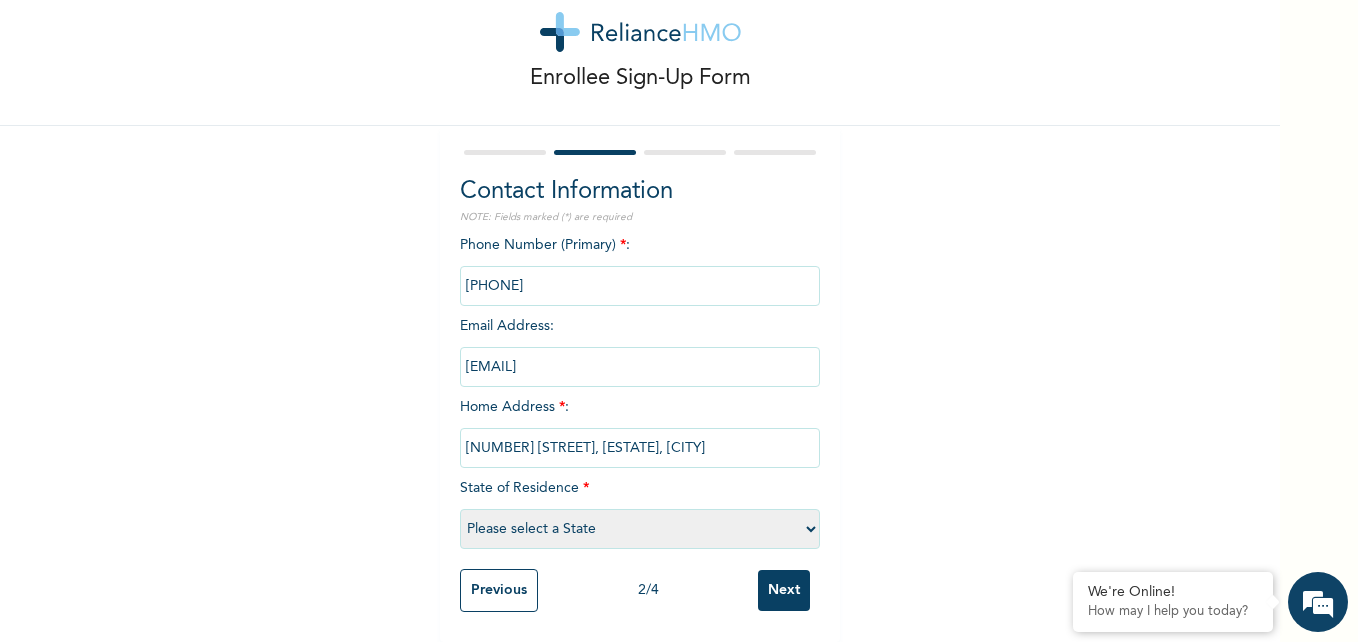 type on "[NUMBER] [STREET], [ESTATE], [CITY]" 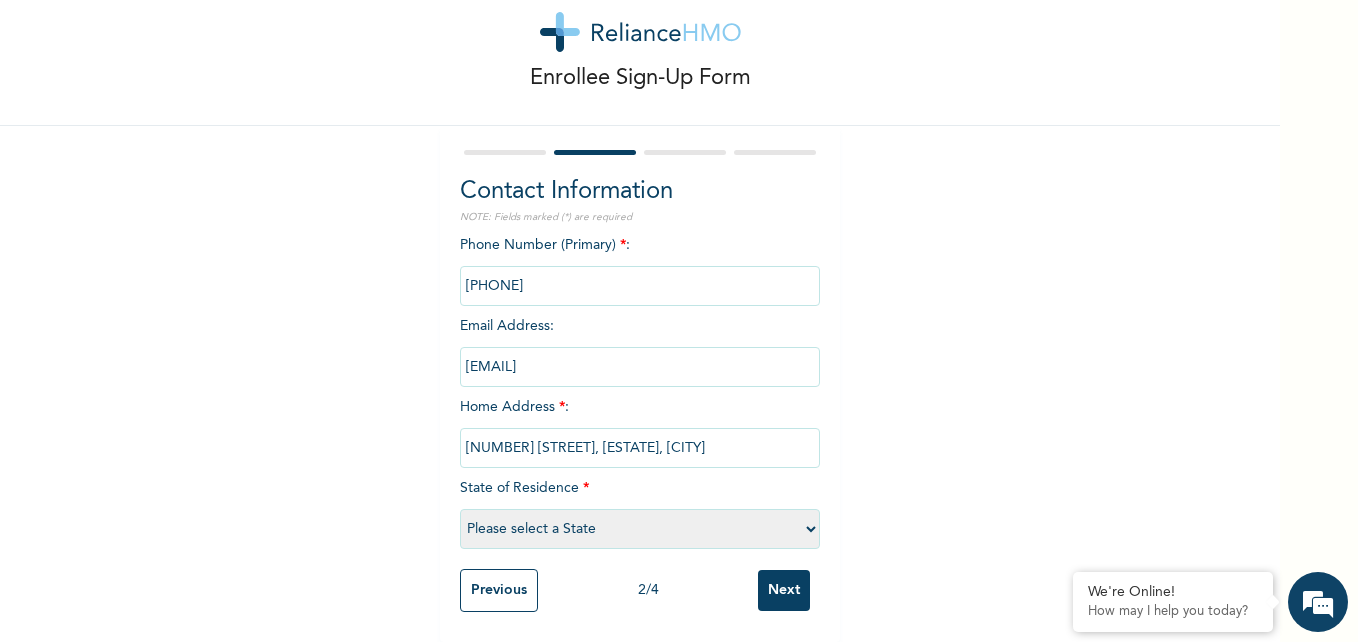 click on "Please select a State Abia Abuja (FCT) Adamawa Akwa Ibom Anambra Bauchi Bayelsa Benue Borno Cross River Delta Ebonyi Edo Ekiti Enugu Gombe Imo Jigawa Kaduna Kano Katsina Kebbi Kogi Kwara Lagos Nasarawa Niger Ogun Ondo Osun Oyo Plateau Rivers Sokoto Taraba Yobe Zamfara" at bounding box center [640, 529] 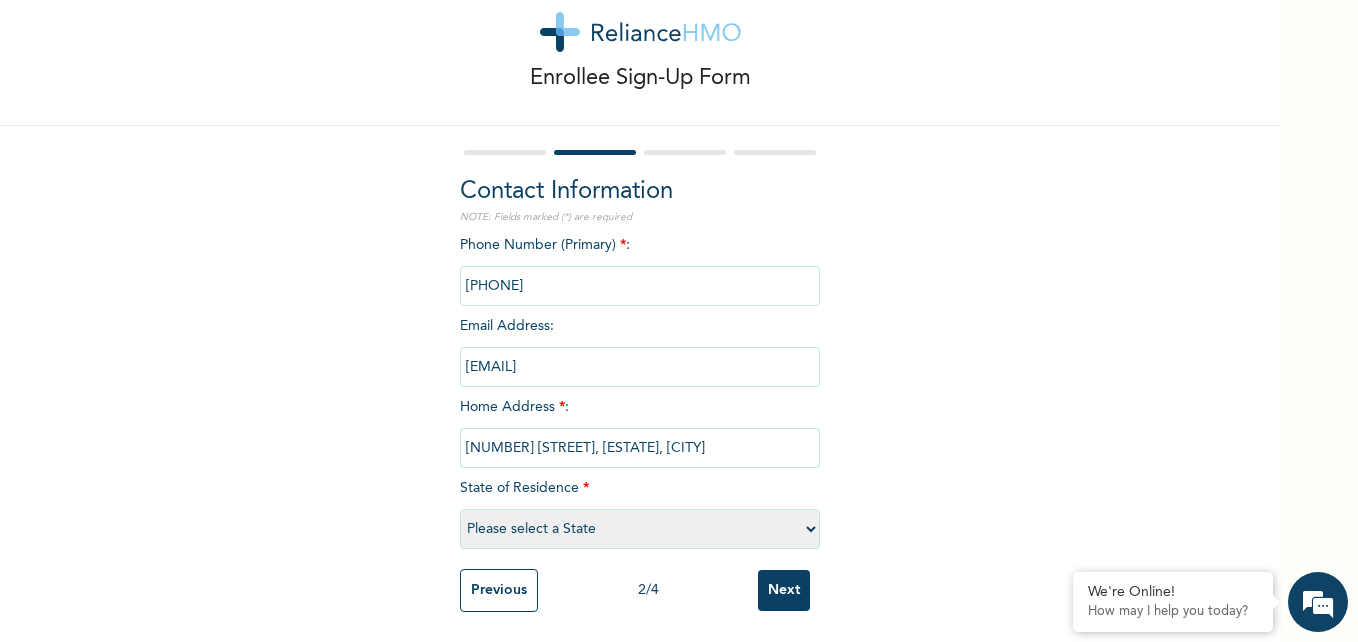 select on "15" 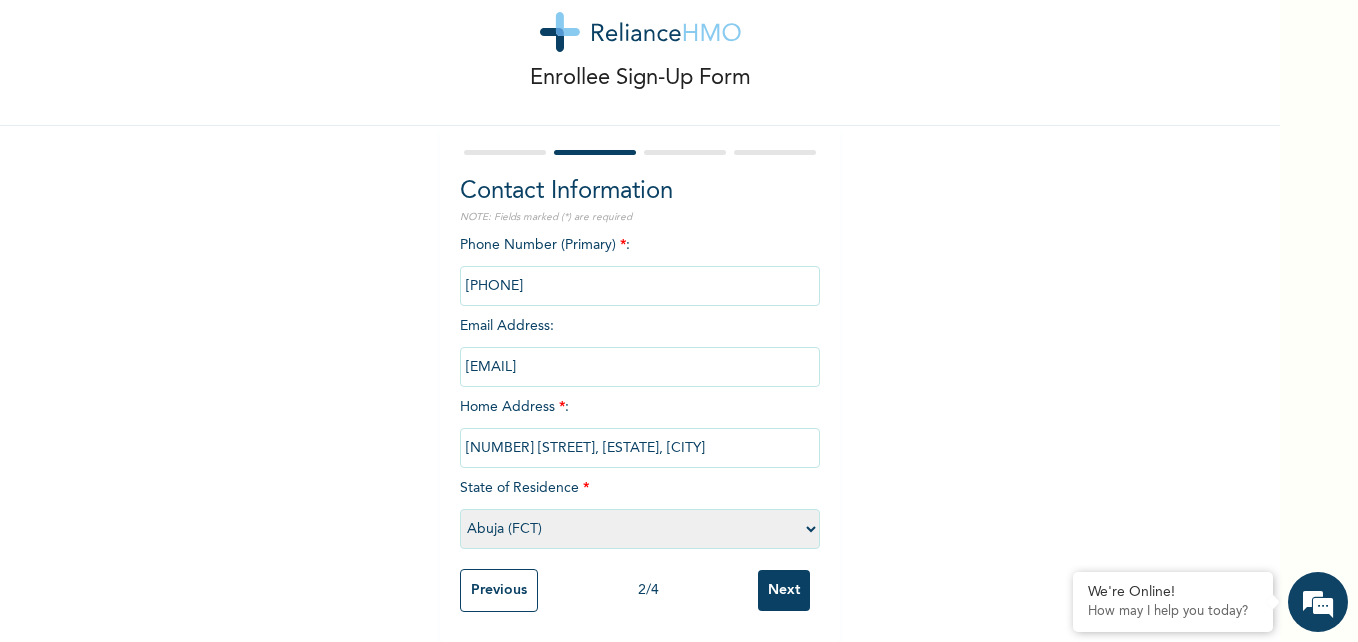 click on "Please select a State Abia Abuja (FCT) Adamawa Akwa Ibom Anambra Bauchi Bayelsa Benue Borno Cross River Delta Ebonyi Edo Ekiti Enugu Gombe Imo Jigawa Kaduna Kano Katsina Kebbi Kogi Kwara Lagos Nasarawa Niger Ogun Ondo Osun Oyo Plateau Rivers Sokoto Taraba Yobe Zamfara" at bounding box center [640, 529] 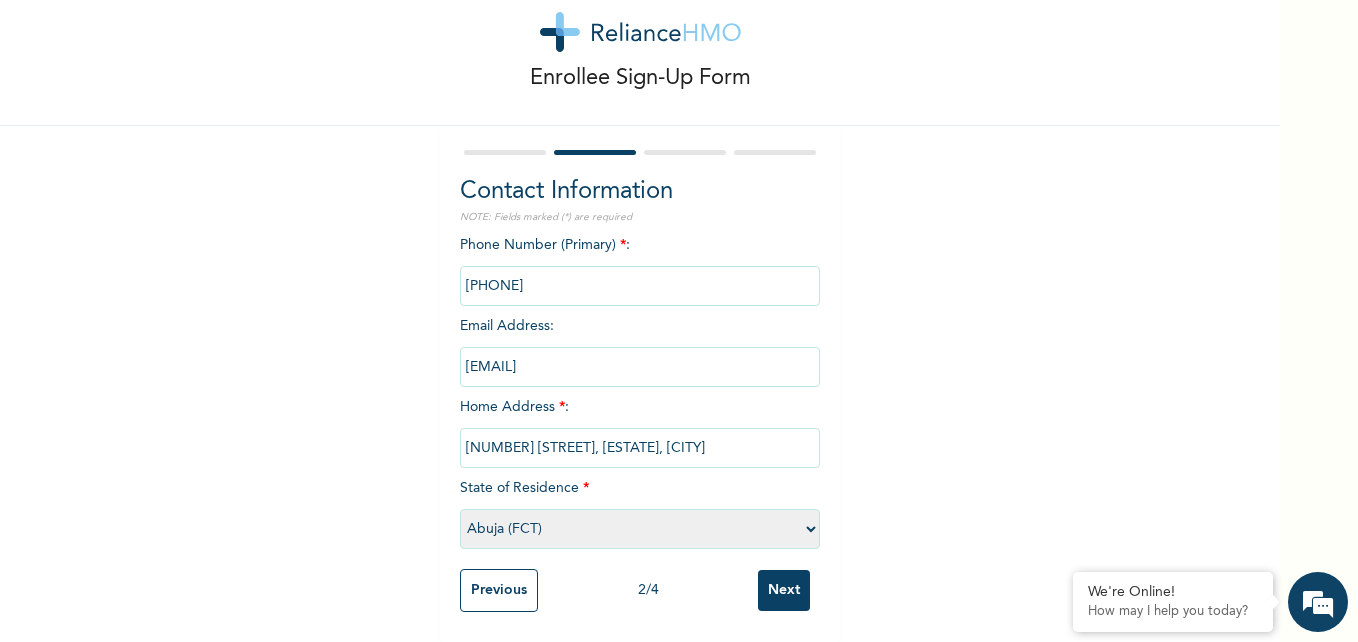 click on "Next" at bounding box center (784, 590) 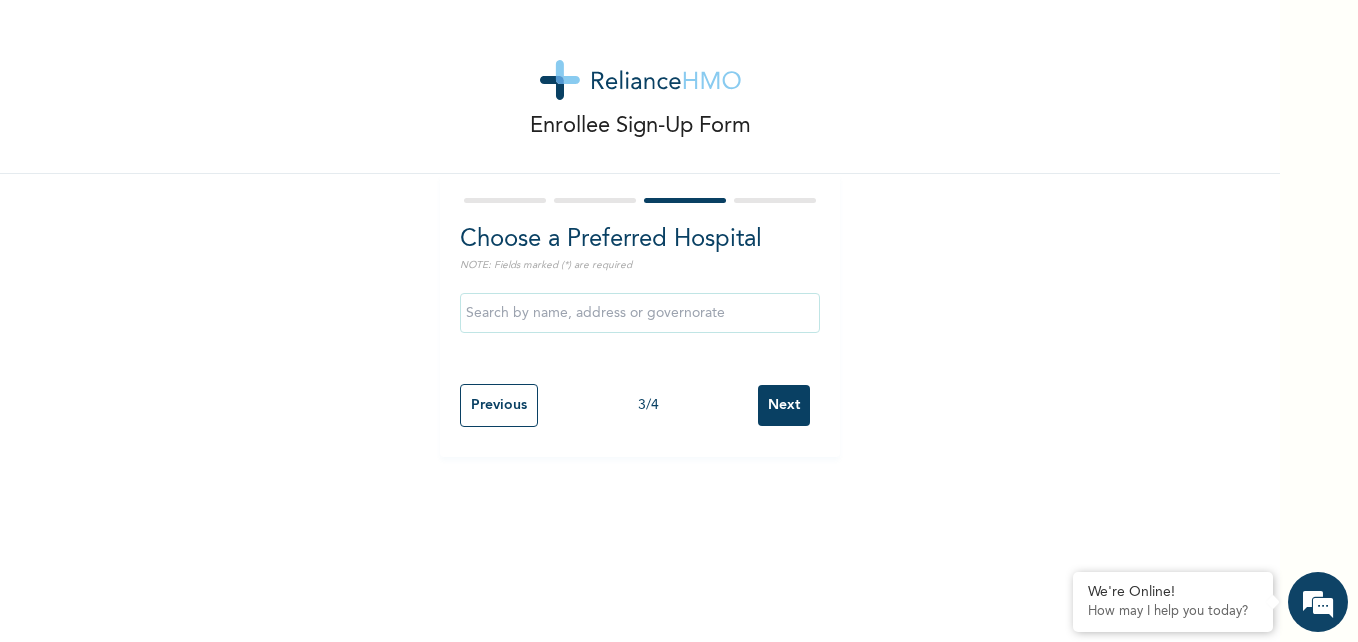 scroll, scrollTop: 0, scrollLeft: 0, axis: both 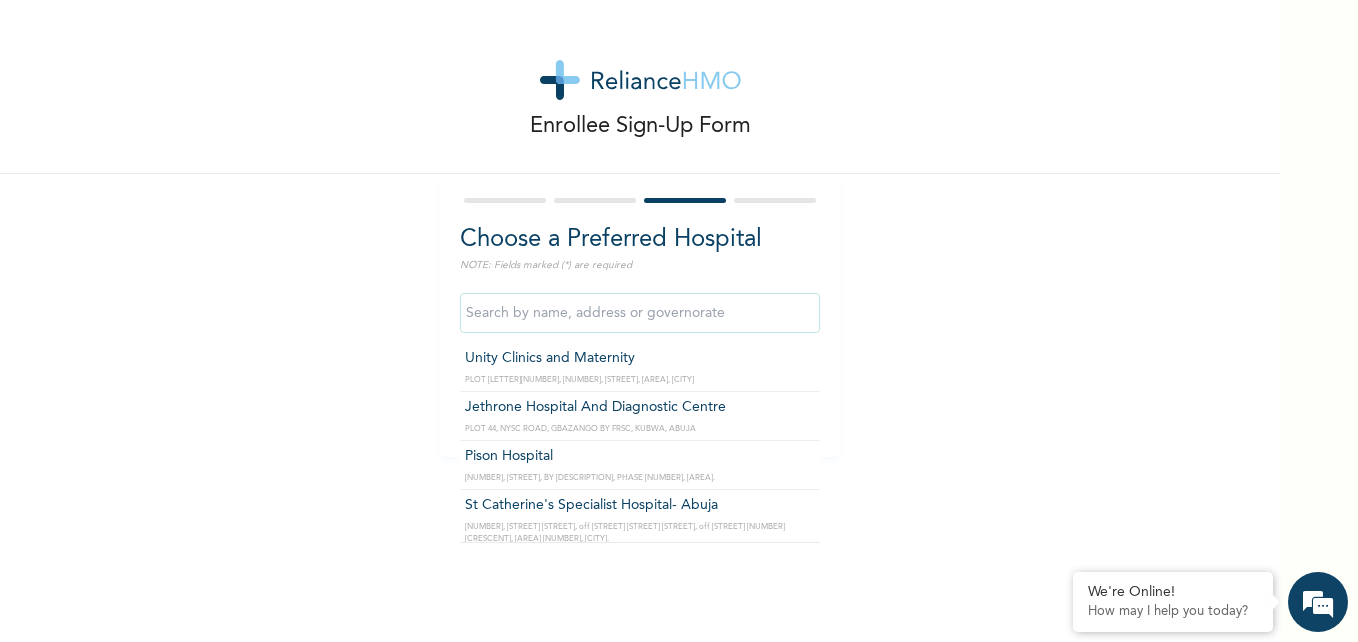 click at bounding box center (640, 313) 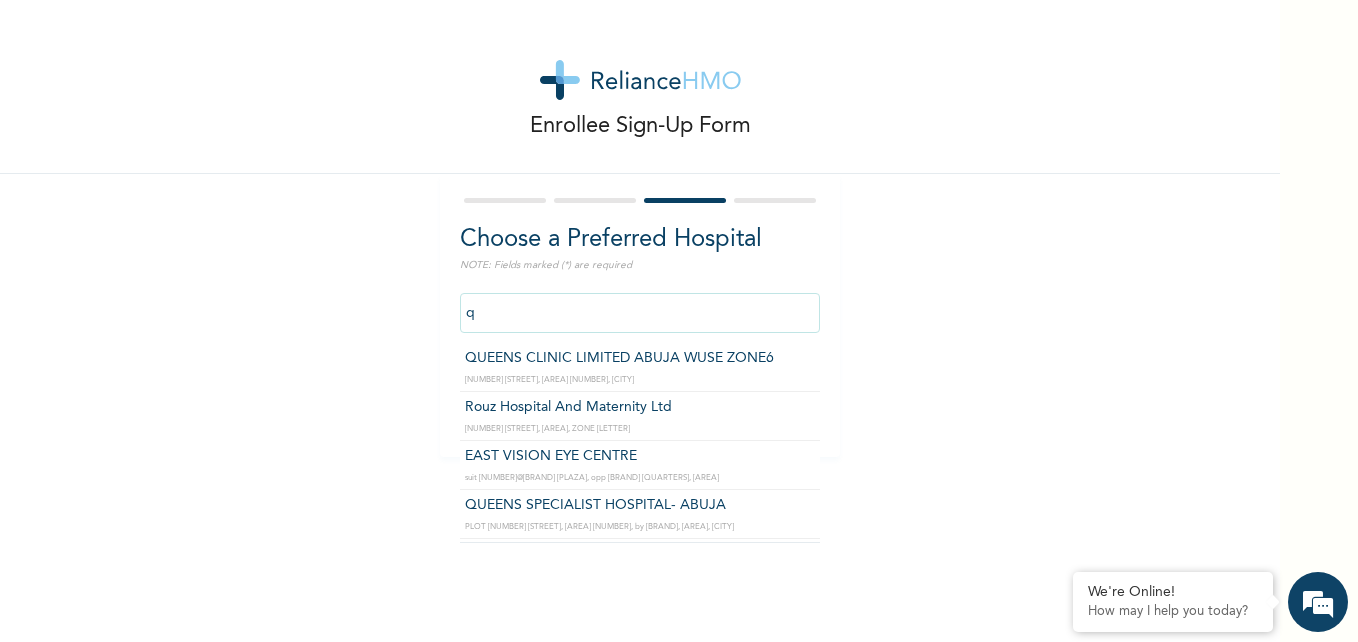type on "QUEENS SPECIALIST HOSPITAL- ABUJA" 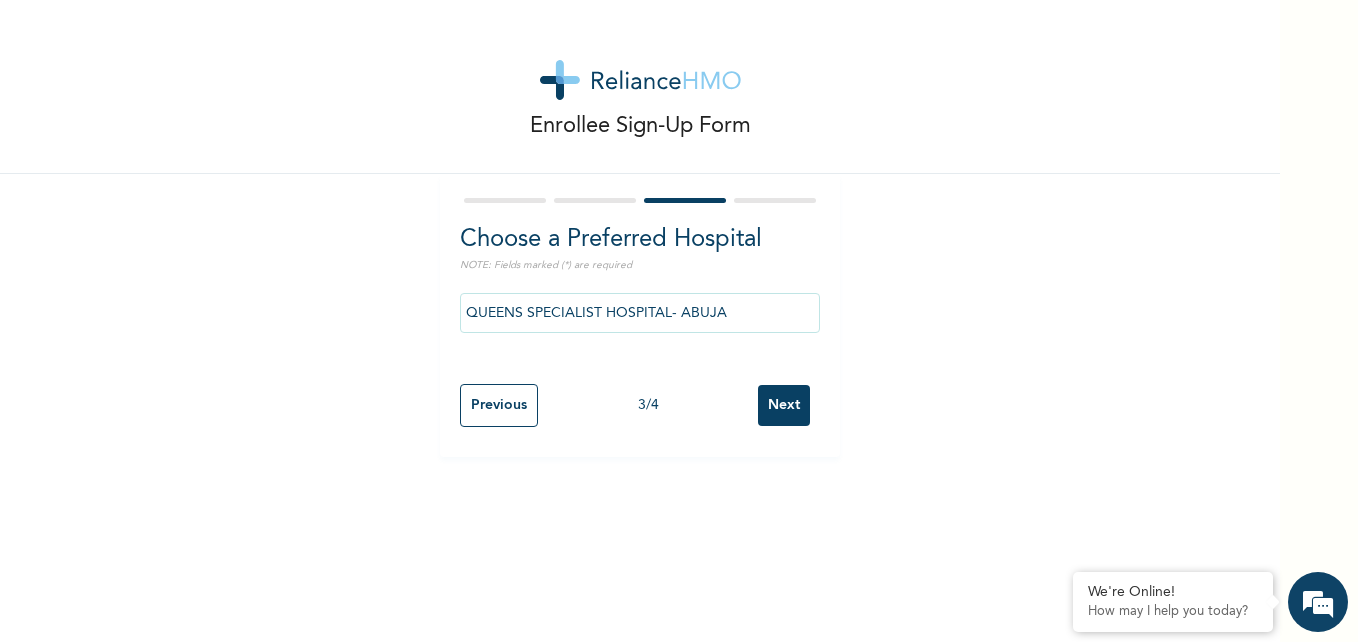 click on "Next" at bounding box center (784, 405) 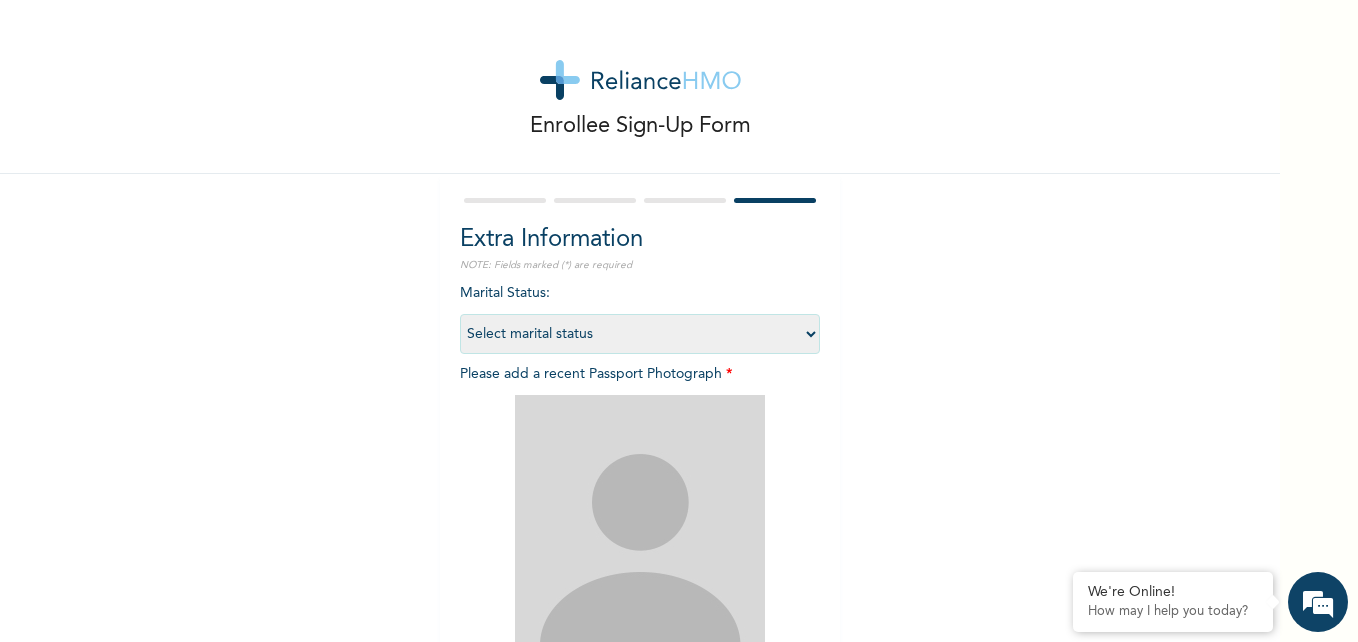 click on "Select marital status Single Married Divorced Widow/Widower" at bounding box center (640, 334) 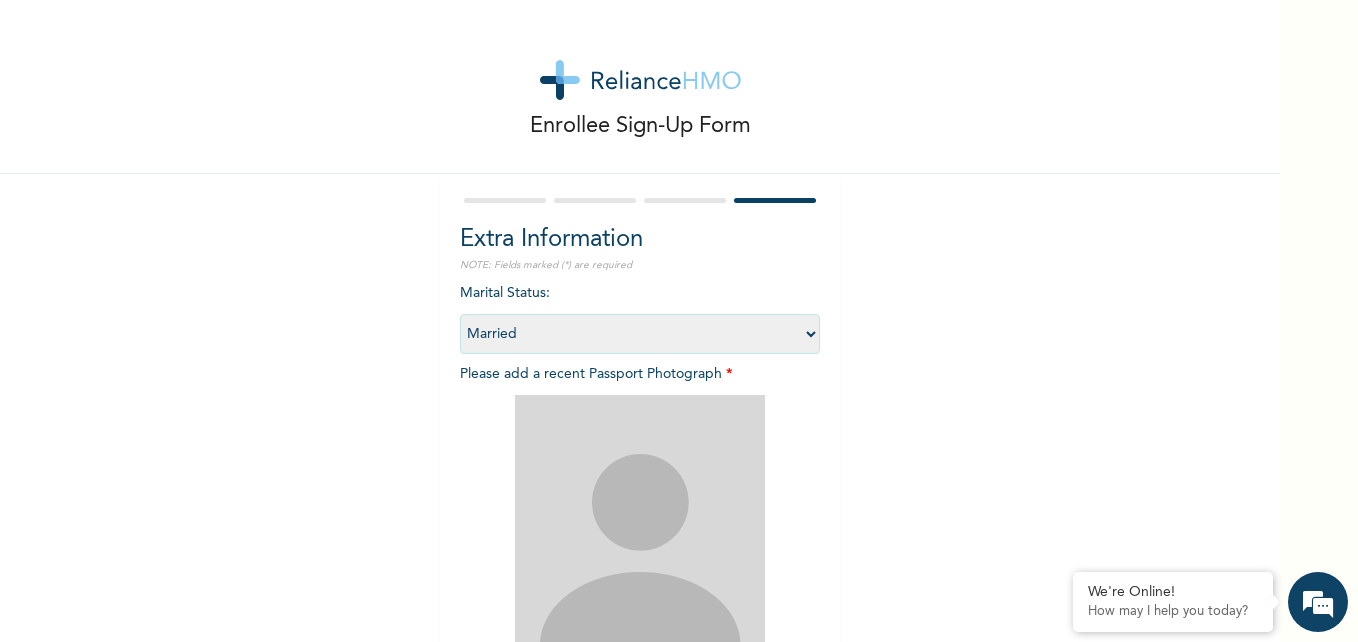 click on "Select marital status Single Married Divorced Widow/Widower" at bounding box center [640, 334] 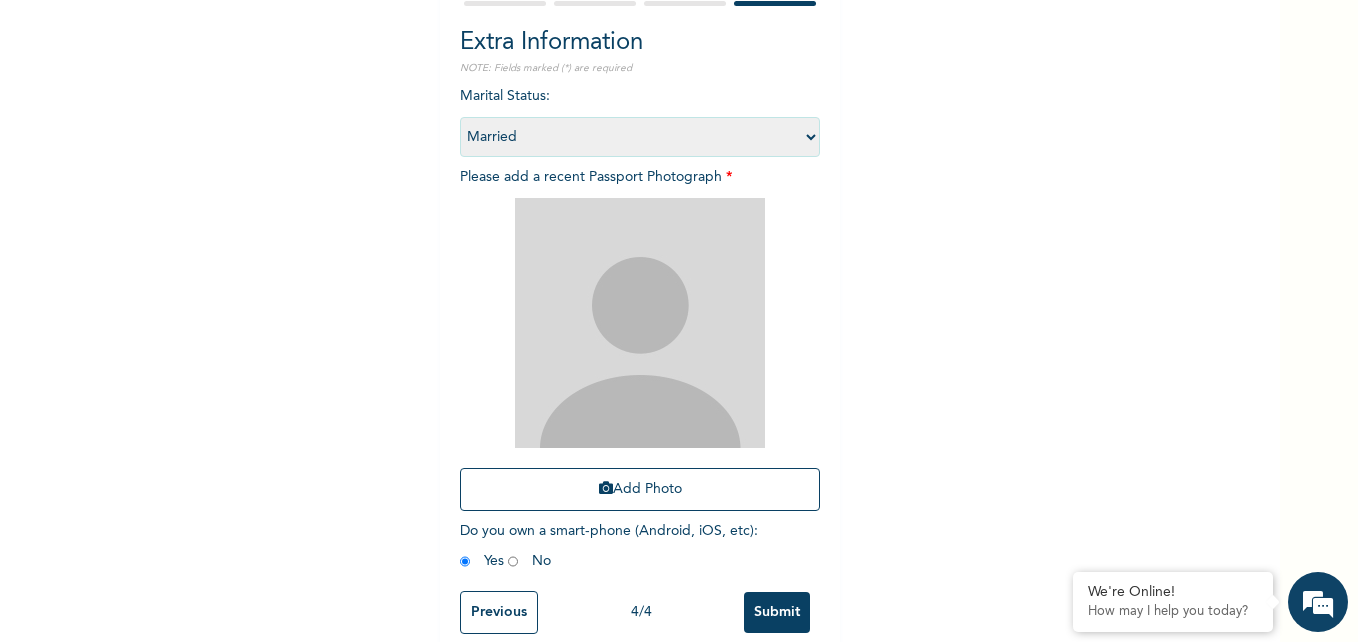 scroll, scrollTop: 194, scrollLeft: 0, axis: vertical 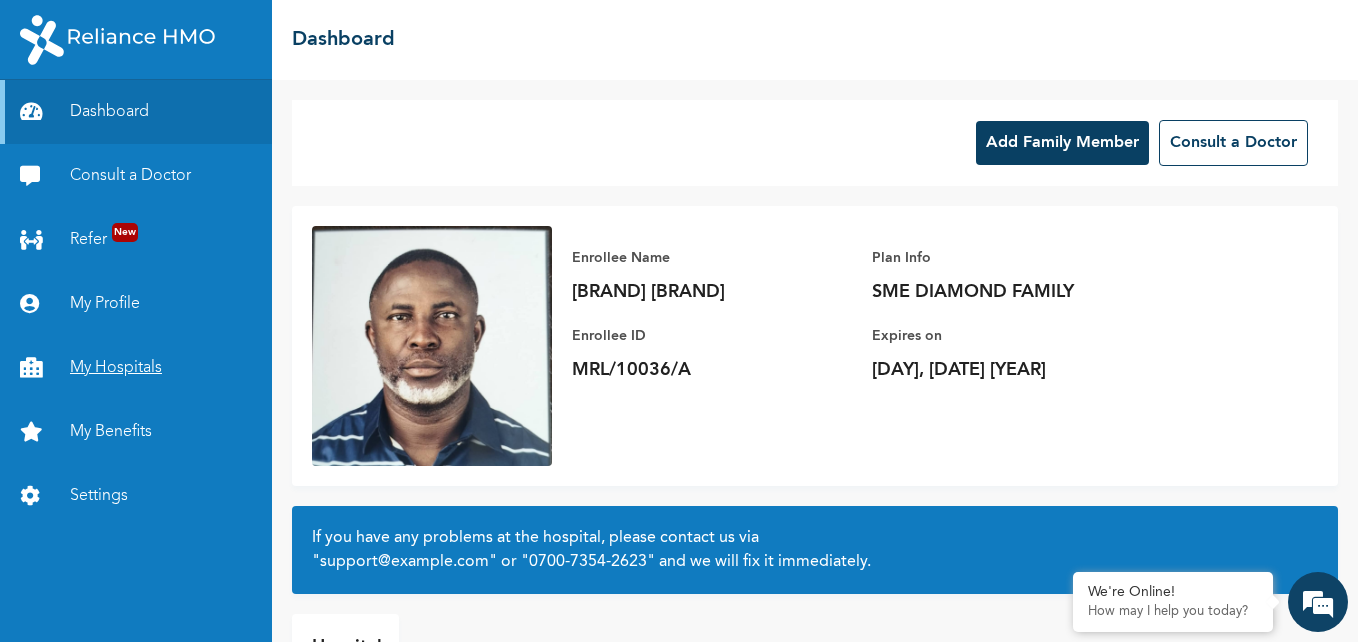 click on "My Hospitals" at bounding box center (136, 368) 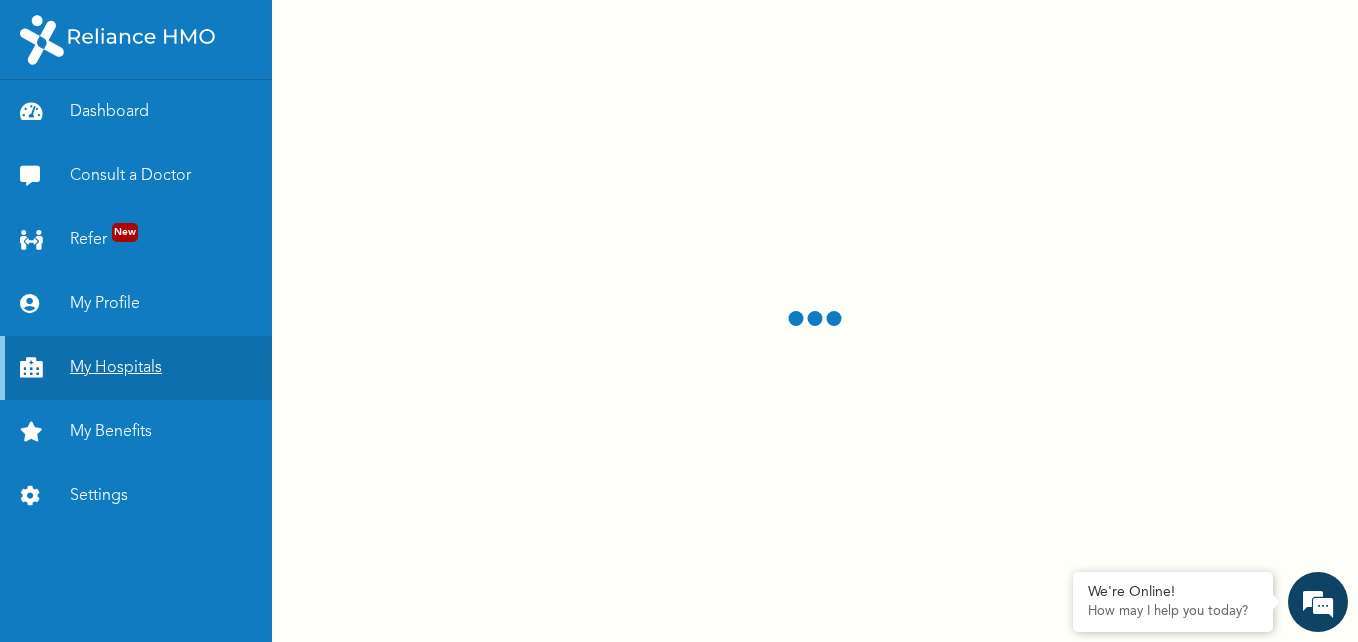 scroll, scrollTop: 0, scrollLeft: 0, axis: both 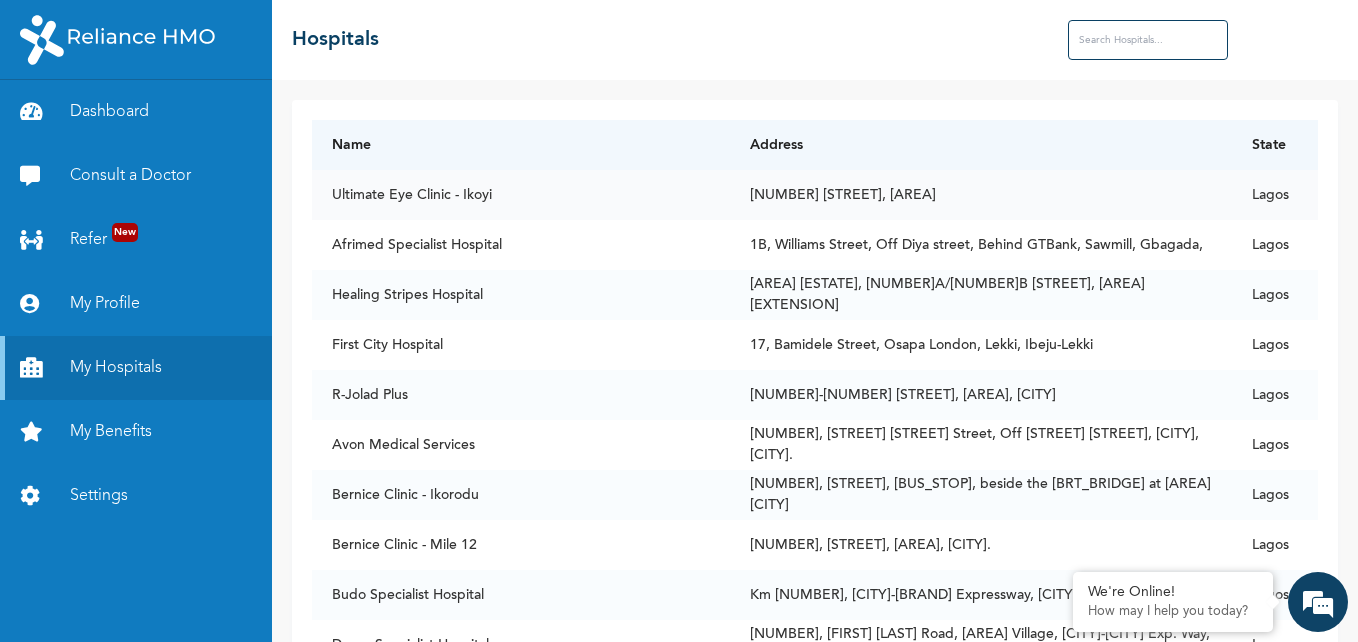 click on "[NUMBER] [STREET], [AREA]" at bounding box center (981, 195) 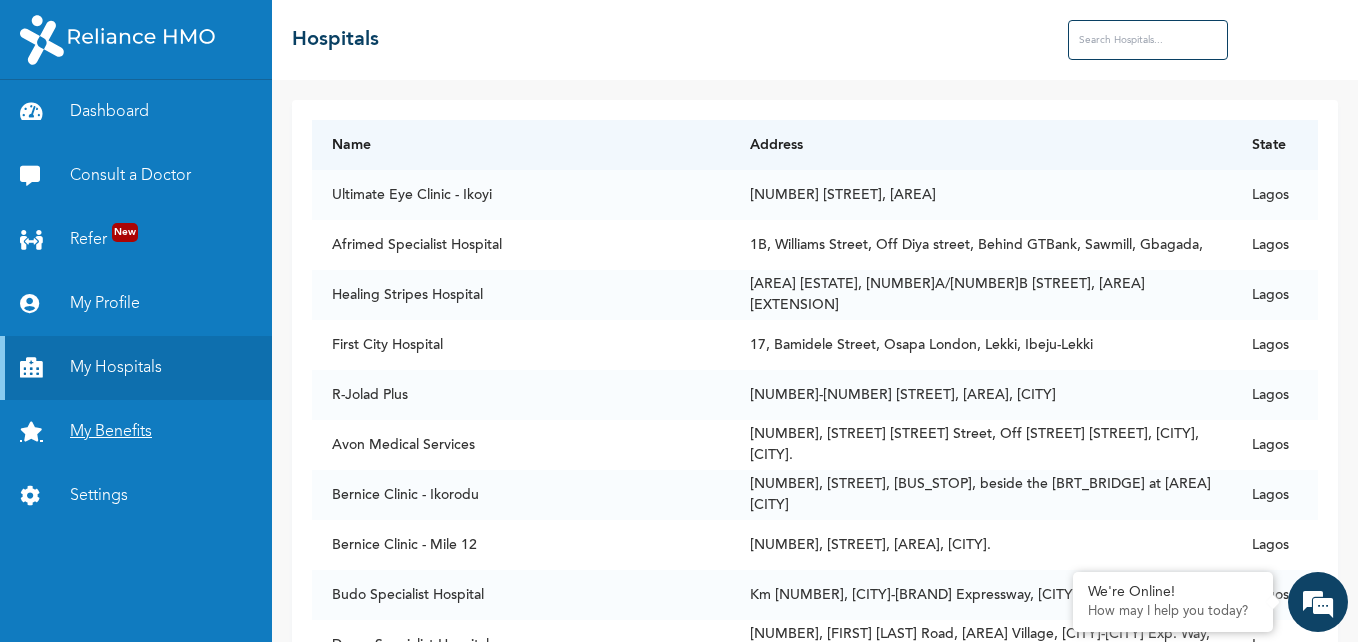 click on "My Benefits" at bounding box center [136, 432] 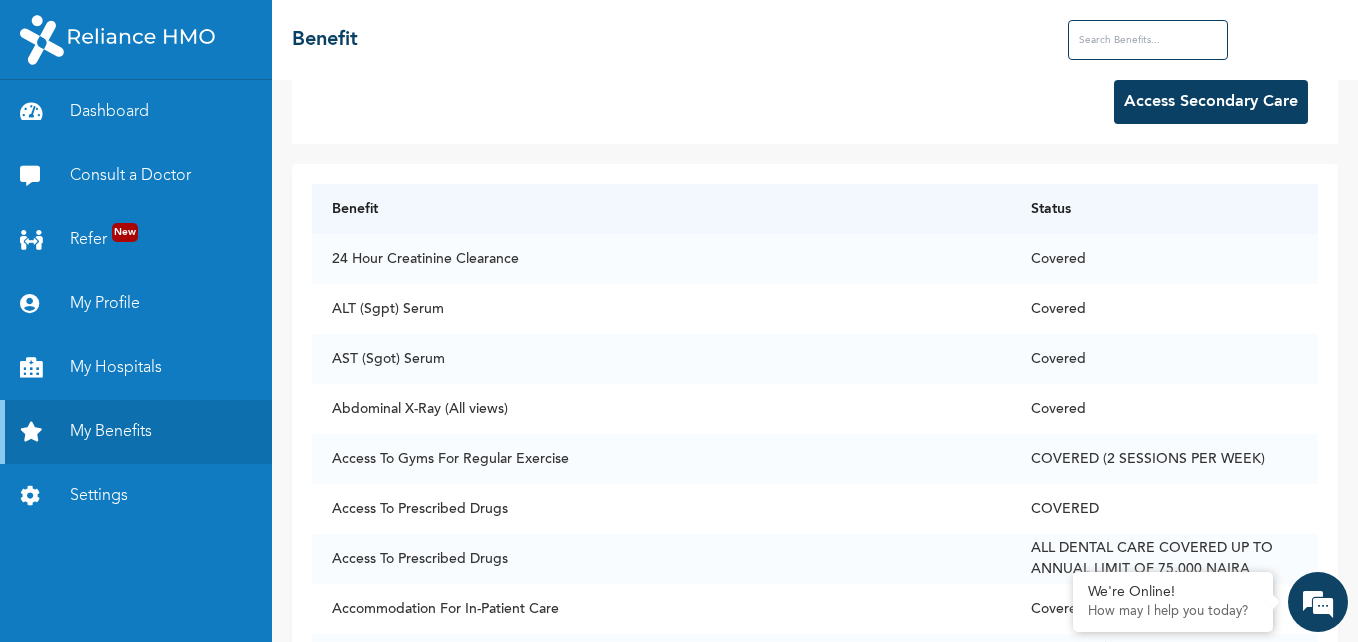 scroll, scrollTop: 80, scrollLeft: 0, axis: vertical 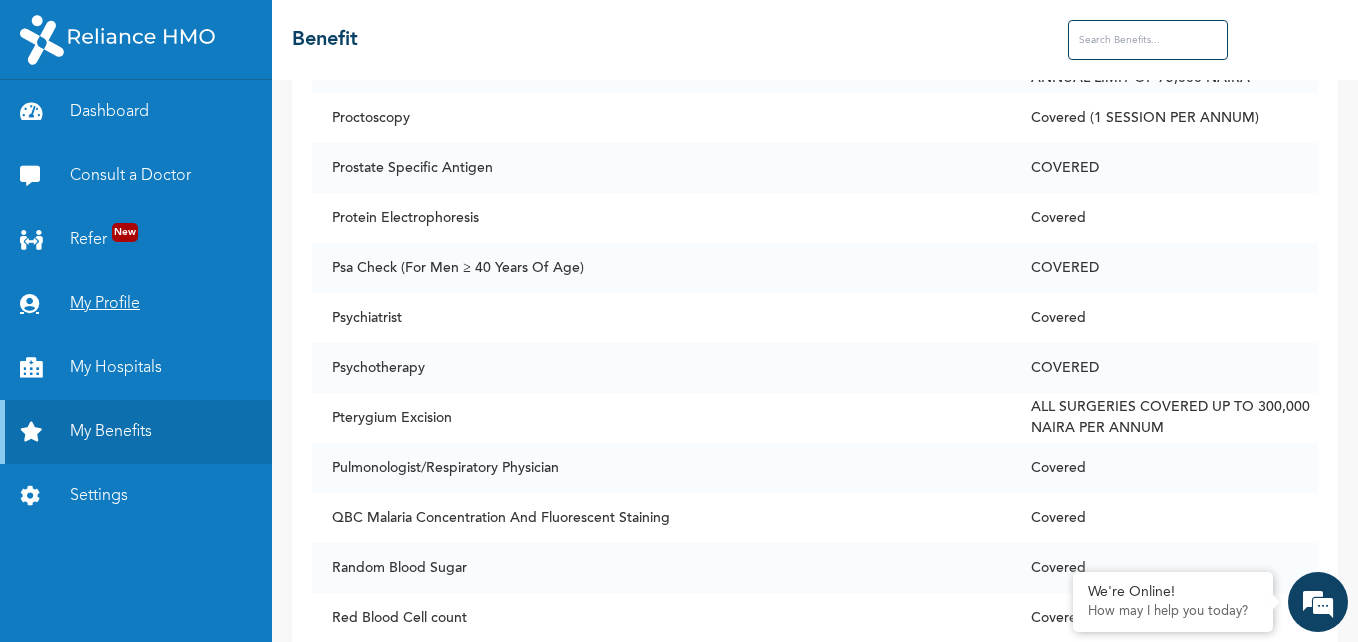 click on "My Profile" at bounding box center [136, 304] 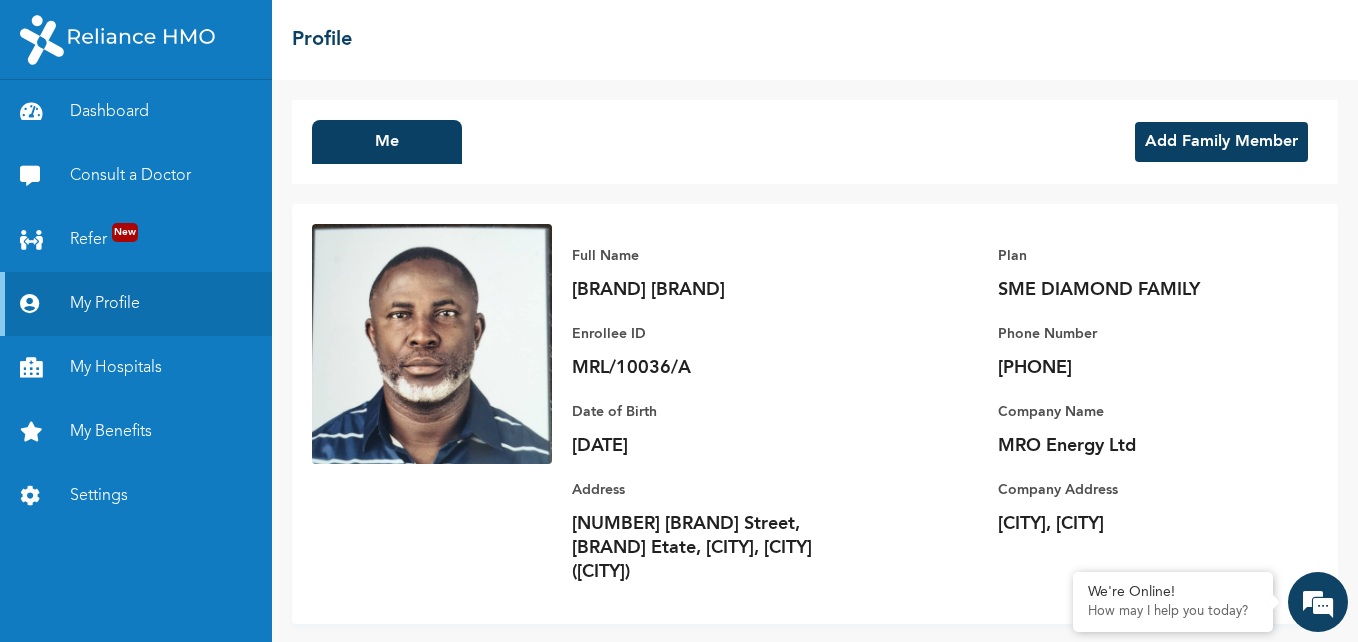 click on "Add Family Member" at bounding box center (1221, 142) 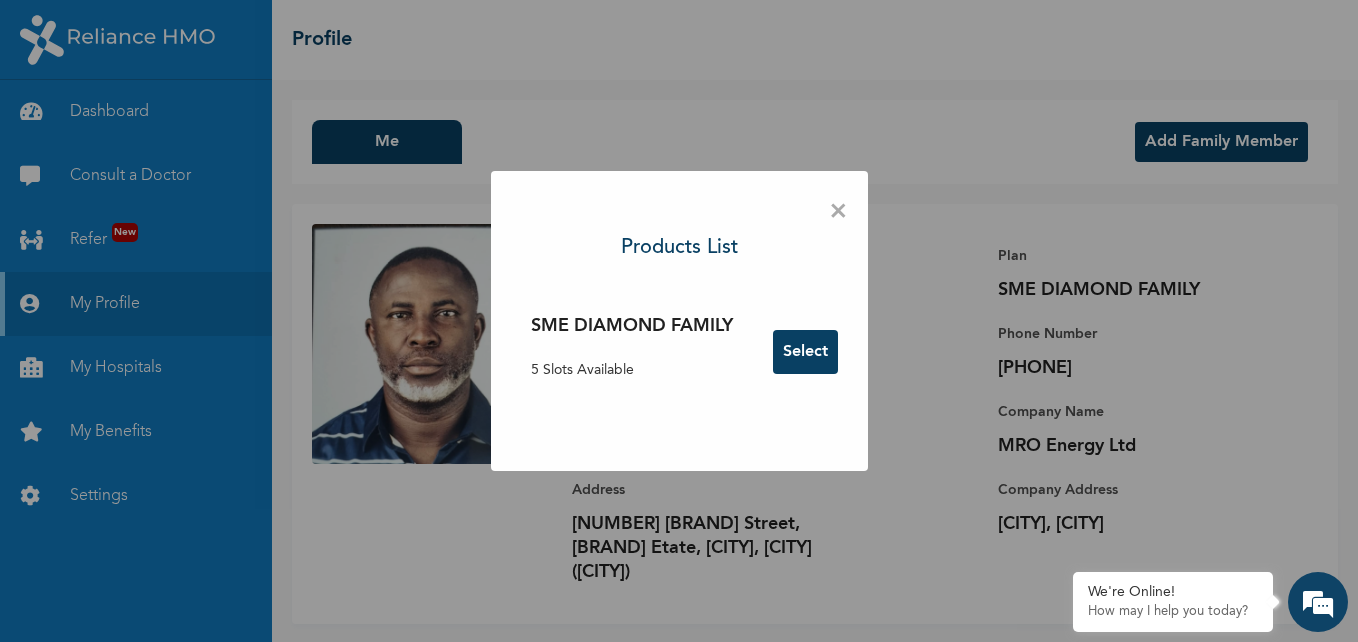 click on "×" at bounding box center (838, 212) 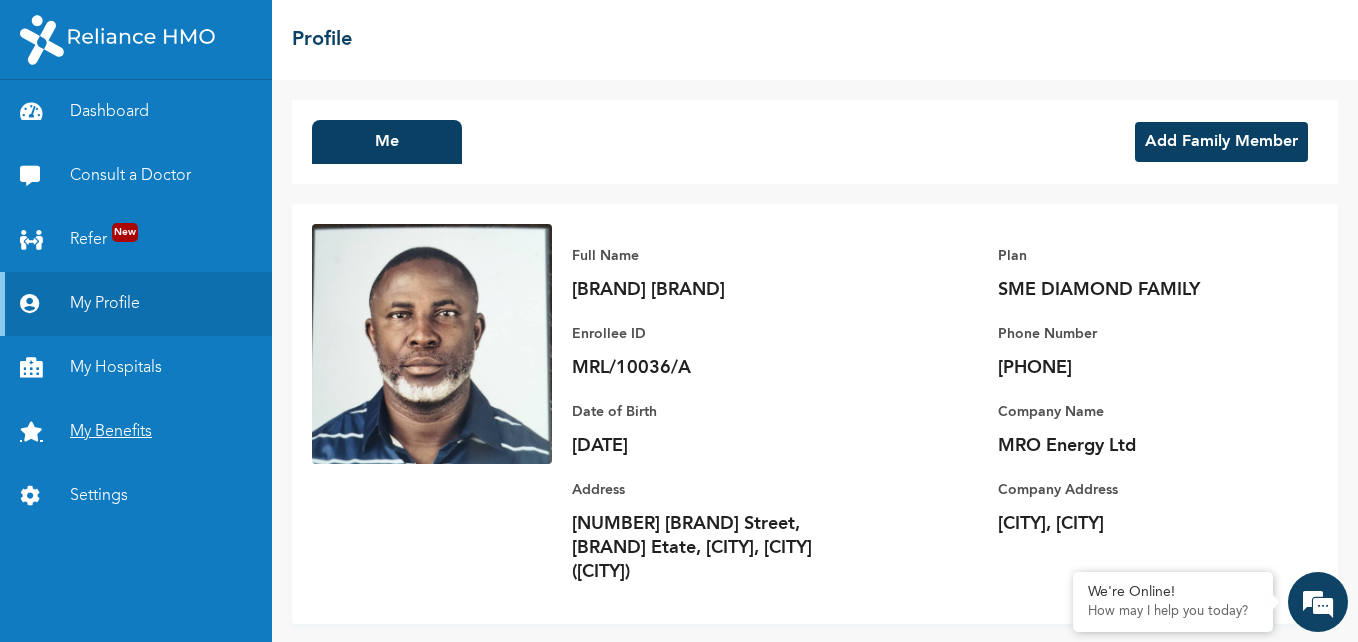 click on "My Benefits" at bounding box center (136, 432) 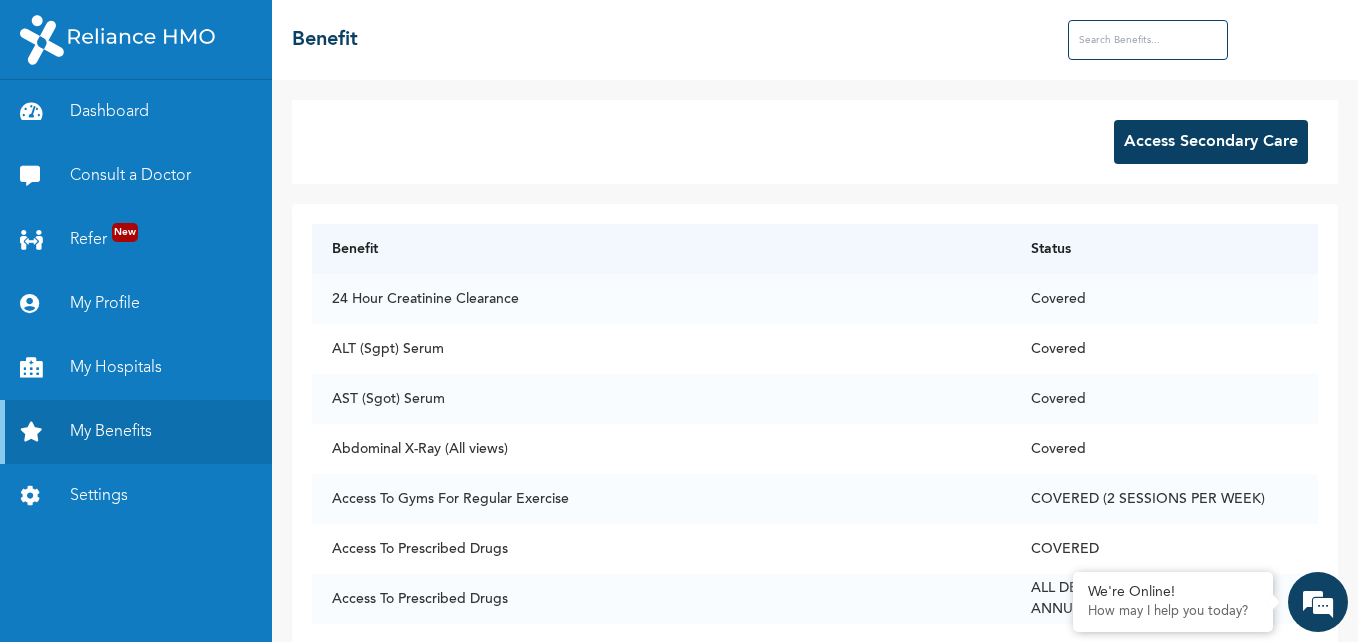 scroll, scrollTop: 491, scrollLeft: 0, axis: vertical 